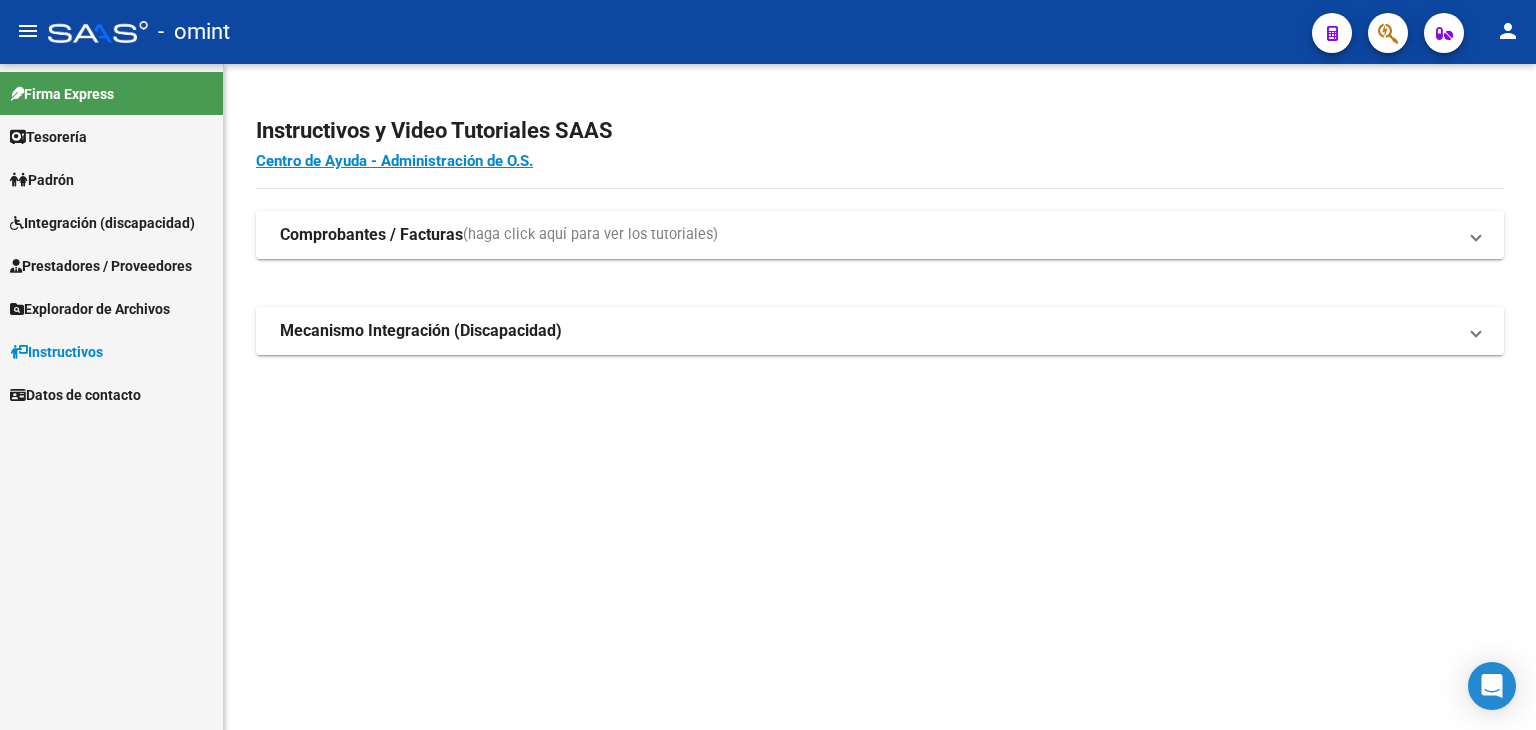 scroll, scrollTop: 0, scrollLeft: 0, axis: both 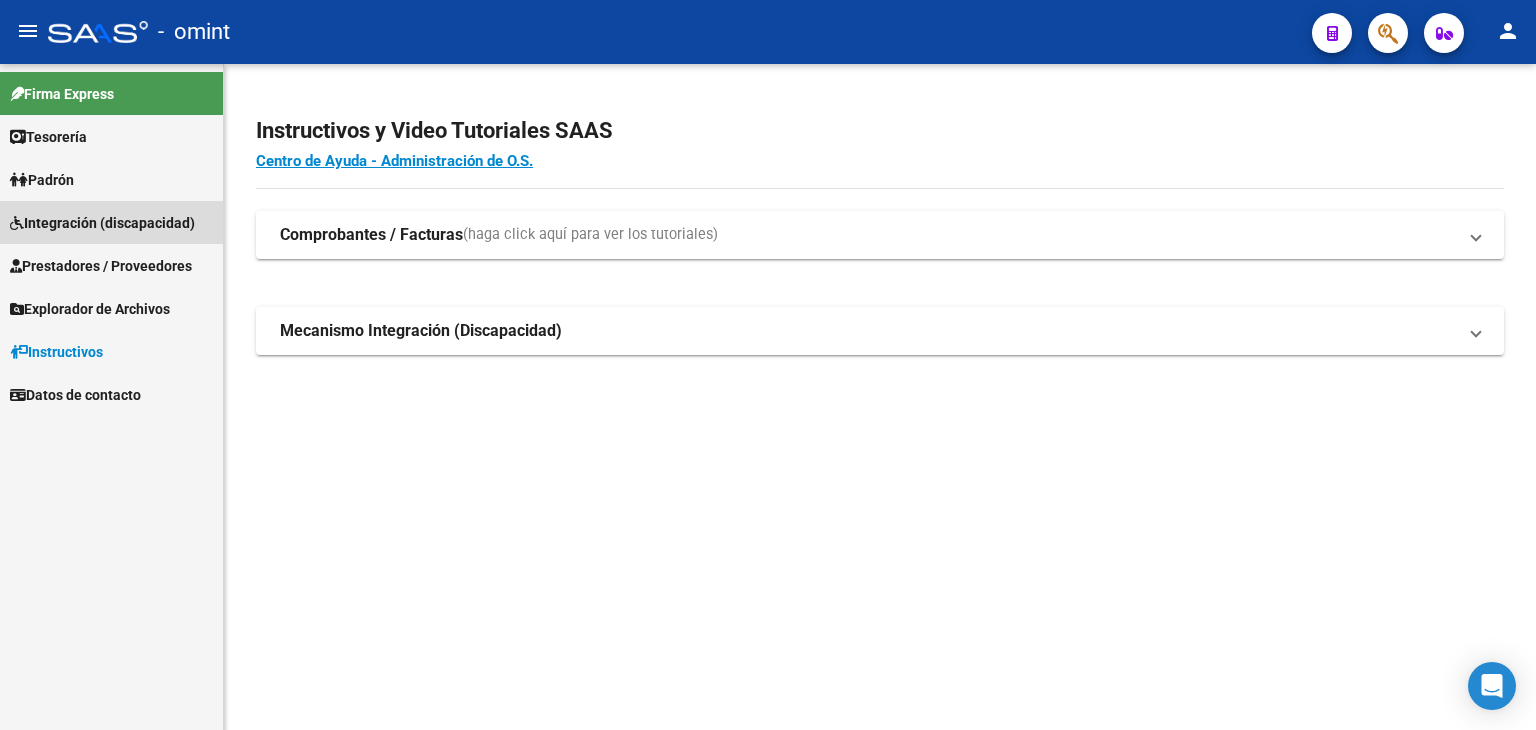 click on "Integración (discapacidad)" at bounding box center (102, 223) 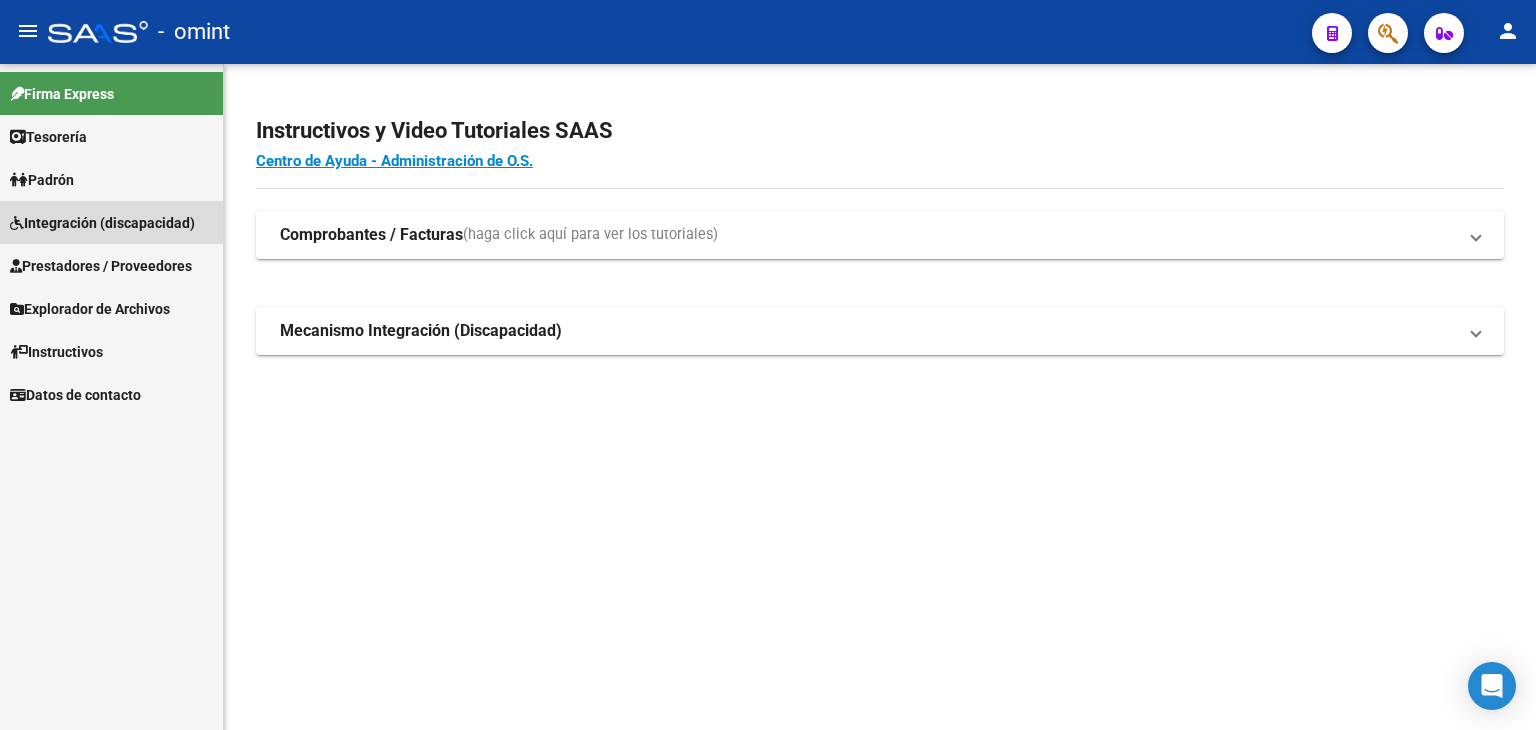click on "Integración (discapacidad)" at bounding box center [102, 223] 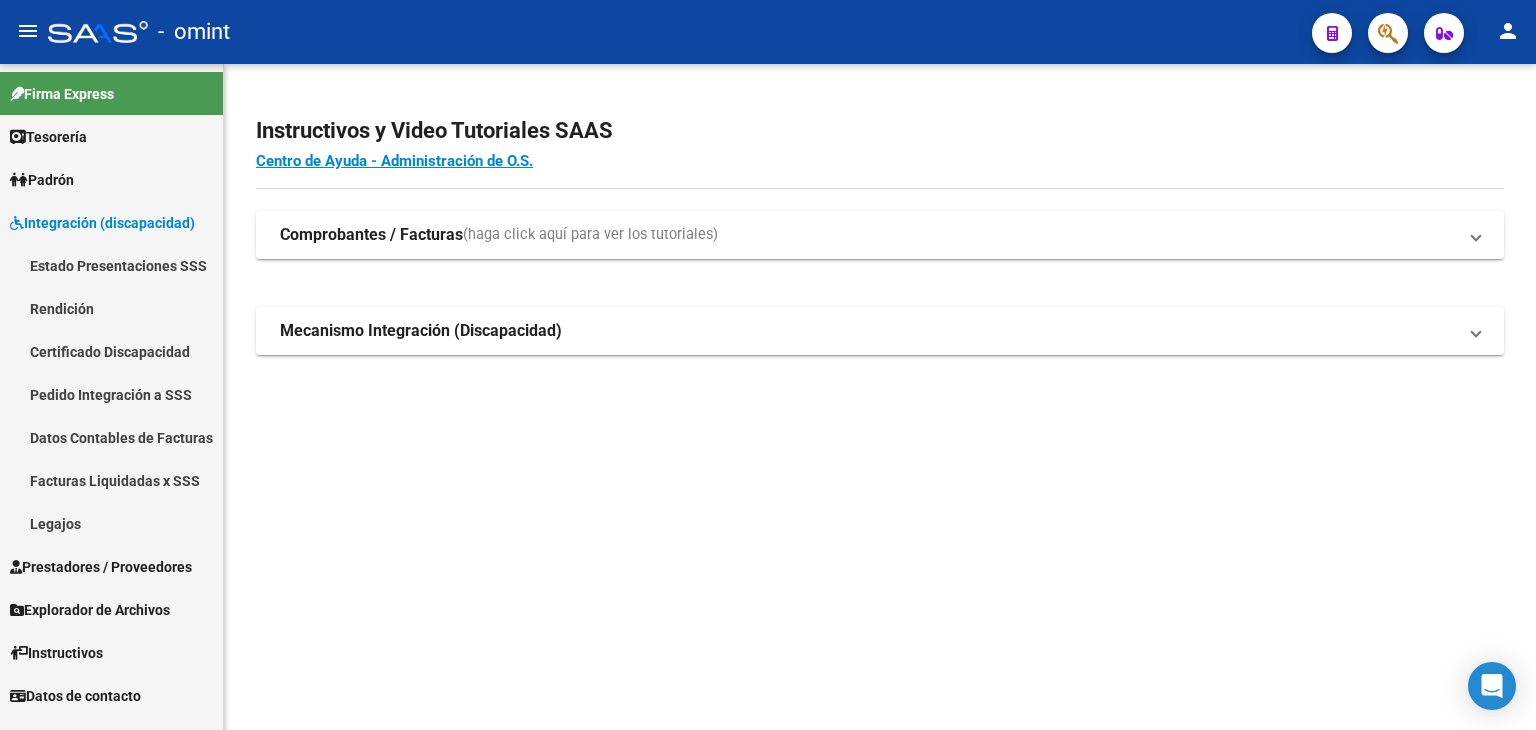 click on "Legajos" at bounding box center (111, 523) 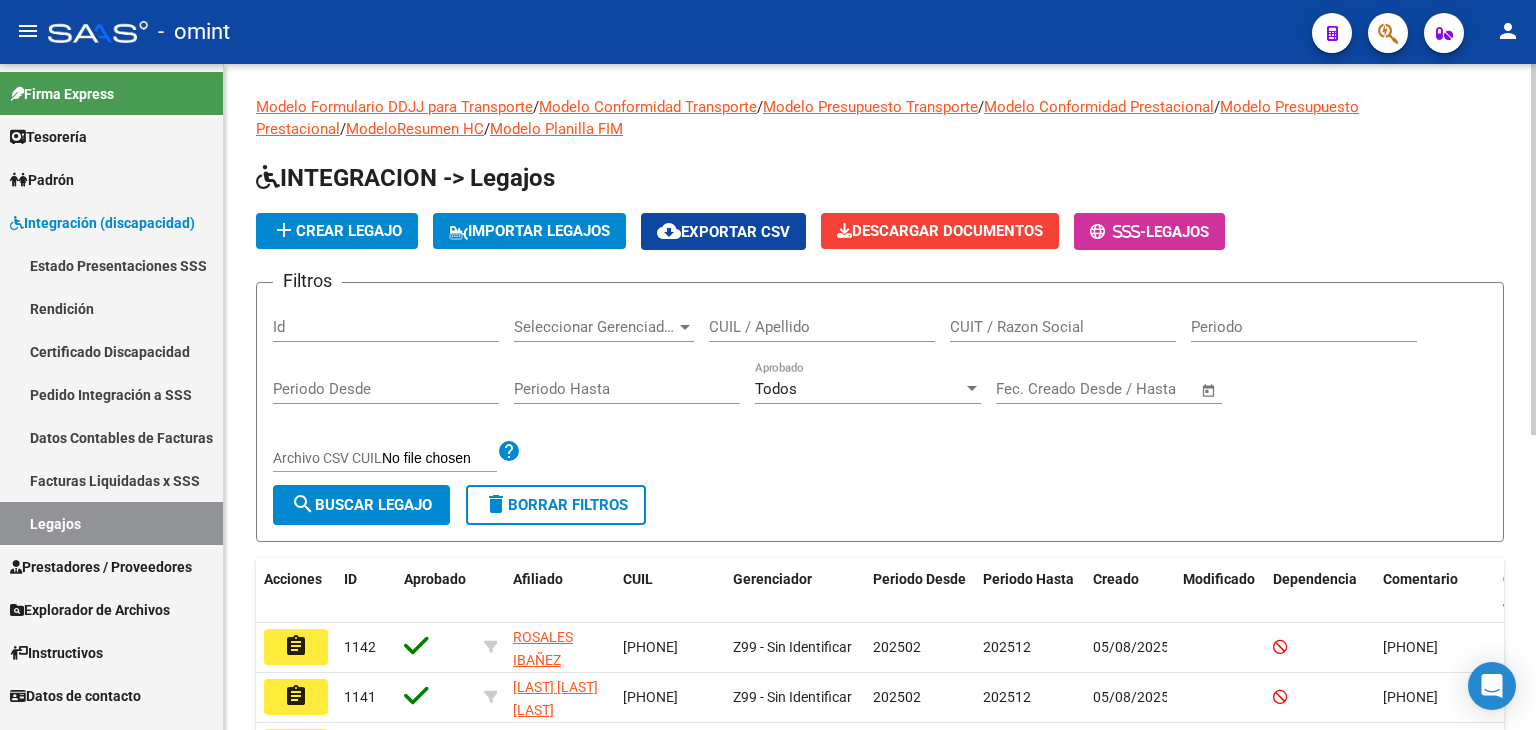 click on "CUIL / Apellido" at bounding box center (822, 327) 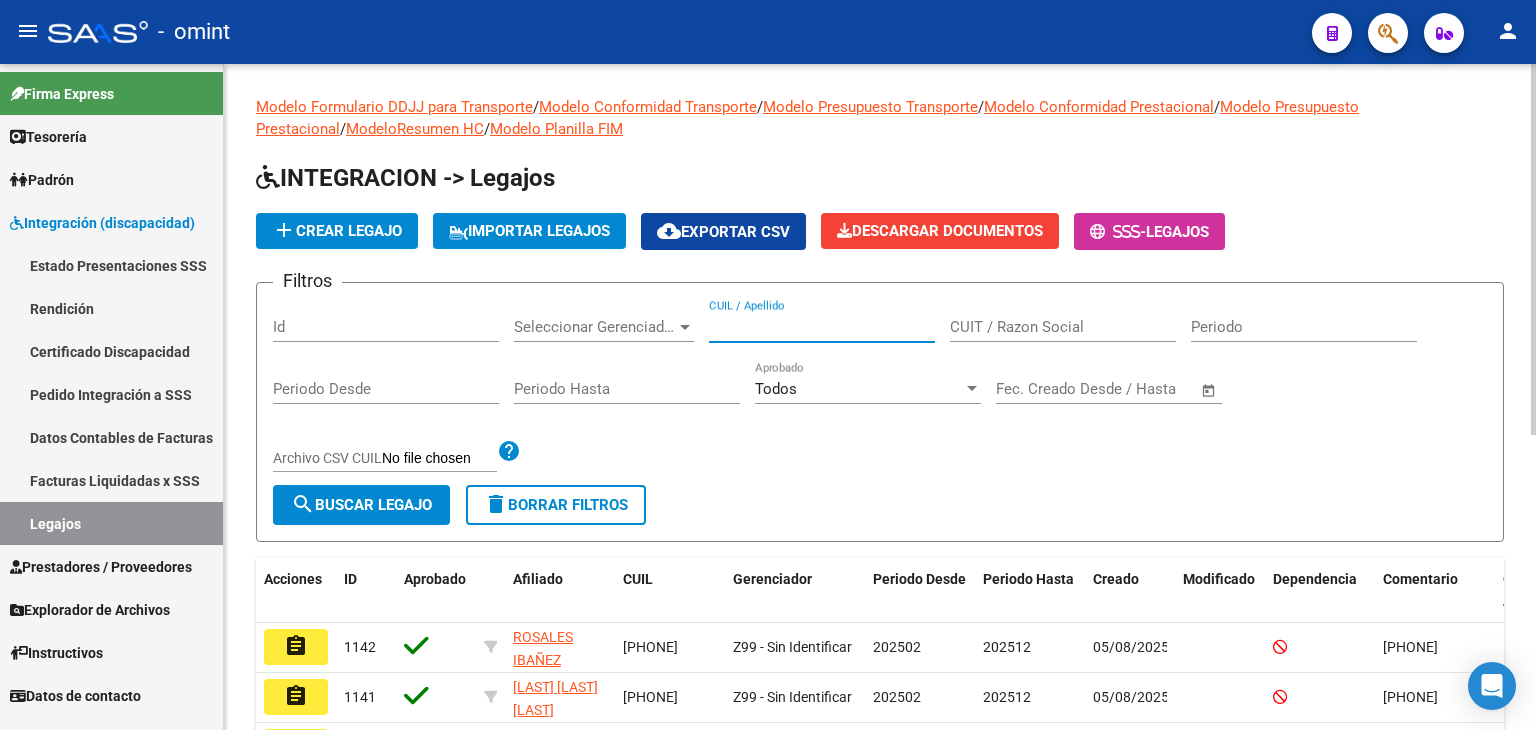 paste on "[CUIT]" 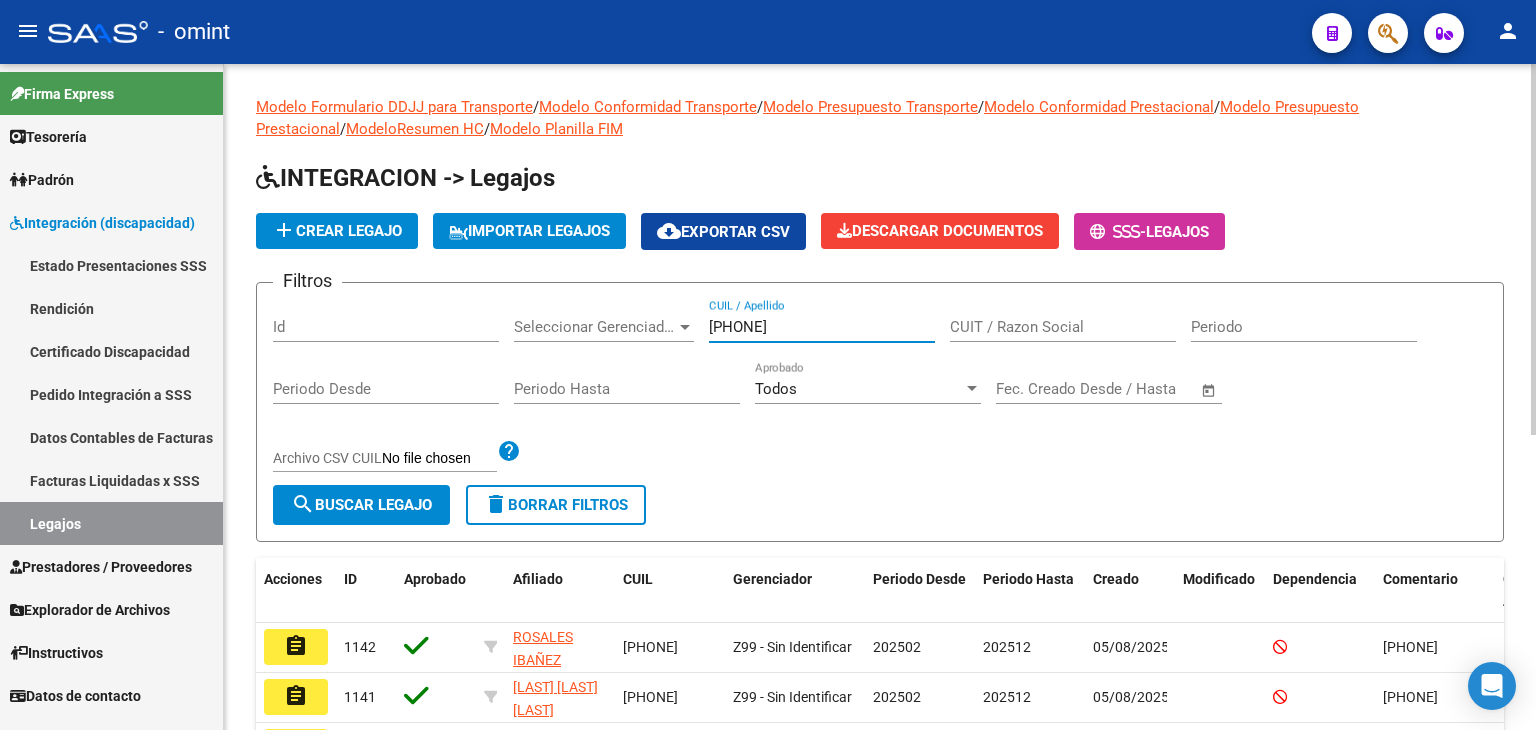 type on "[PHONE]" 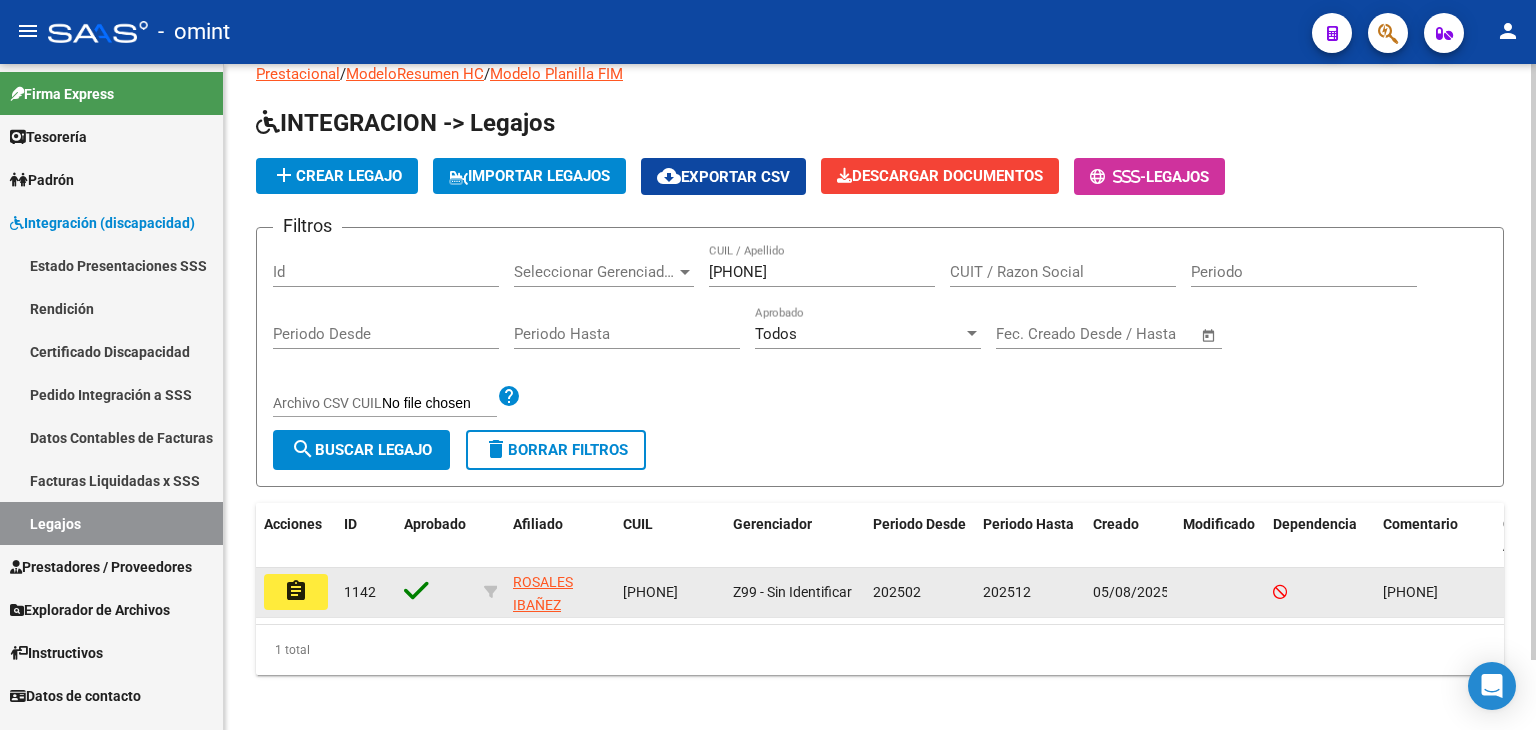 scroll, scrollTop: 78, scrollLeft: 0, axis: vertical 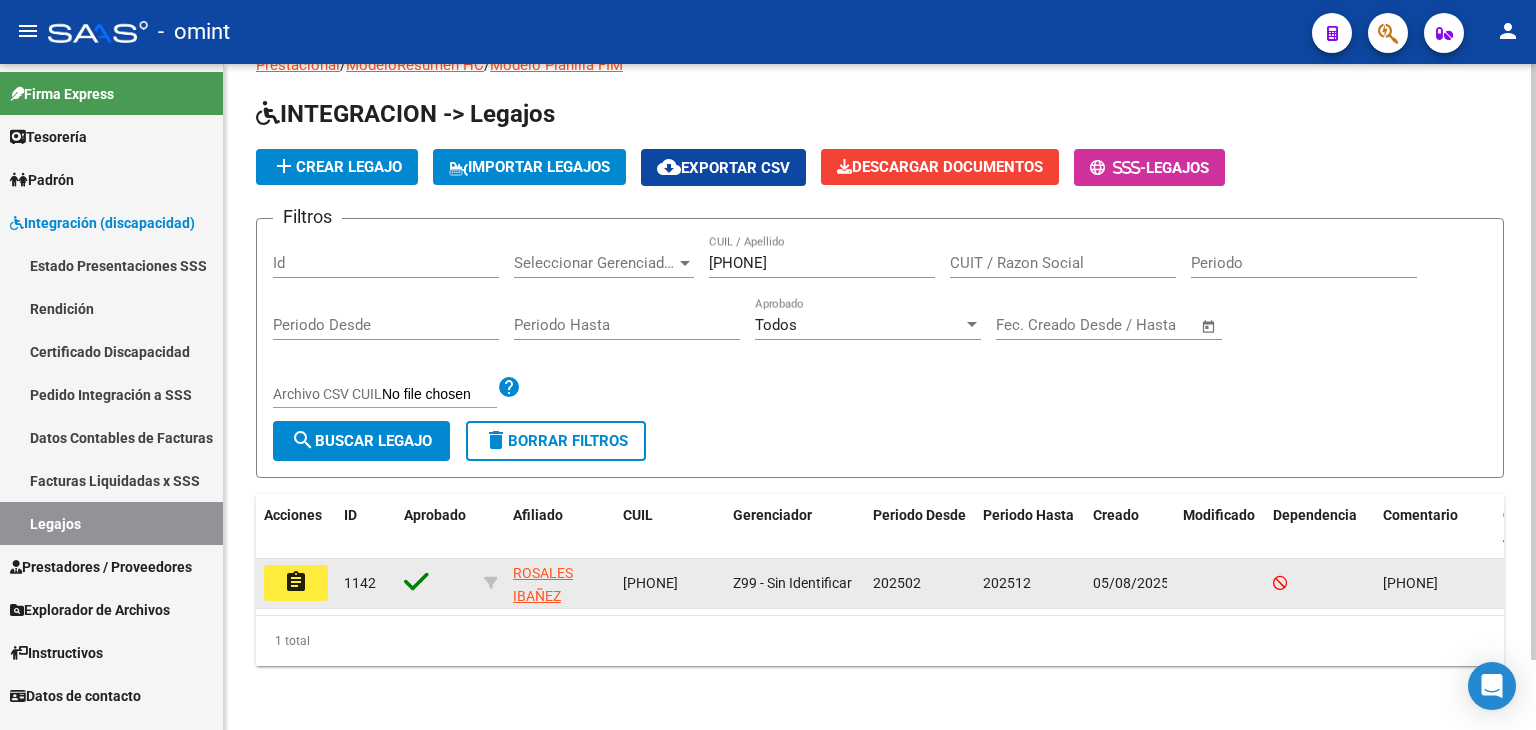 click on "assignment" 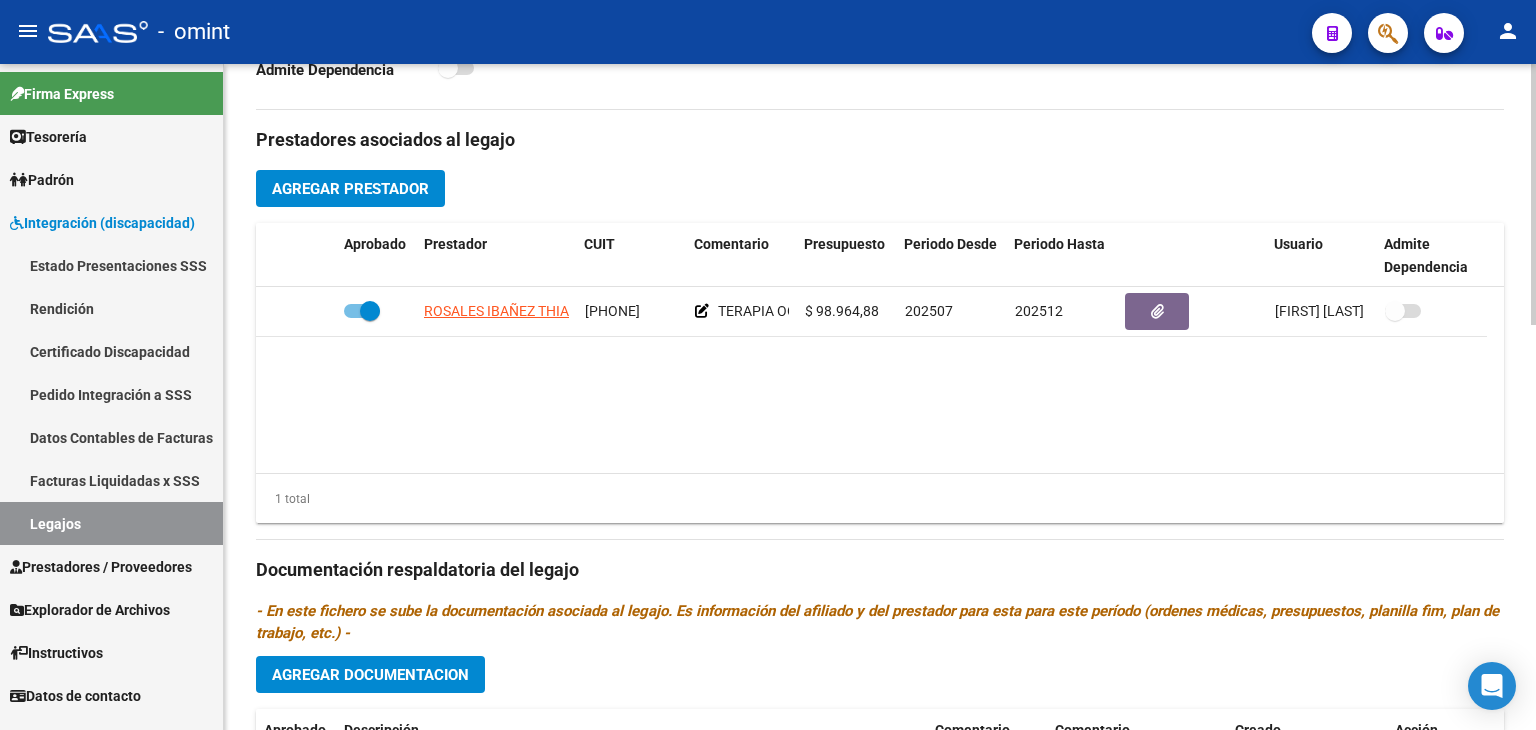scroll, scrollTop: 632, scrollLeft: 0, axis: vertical 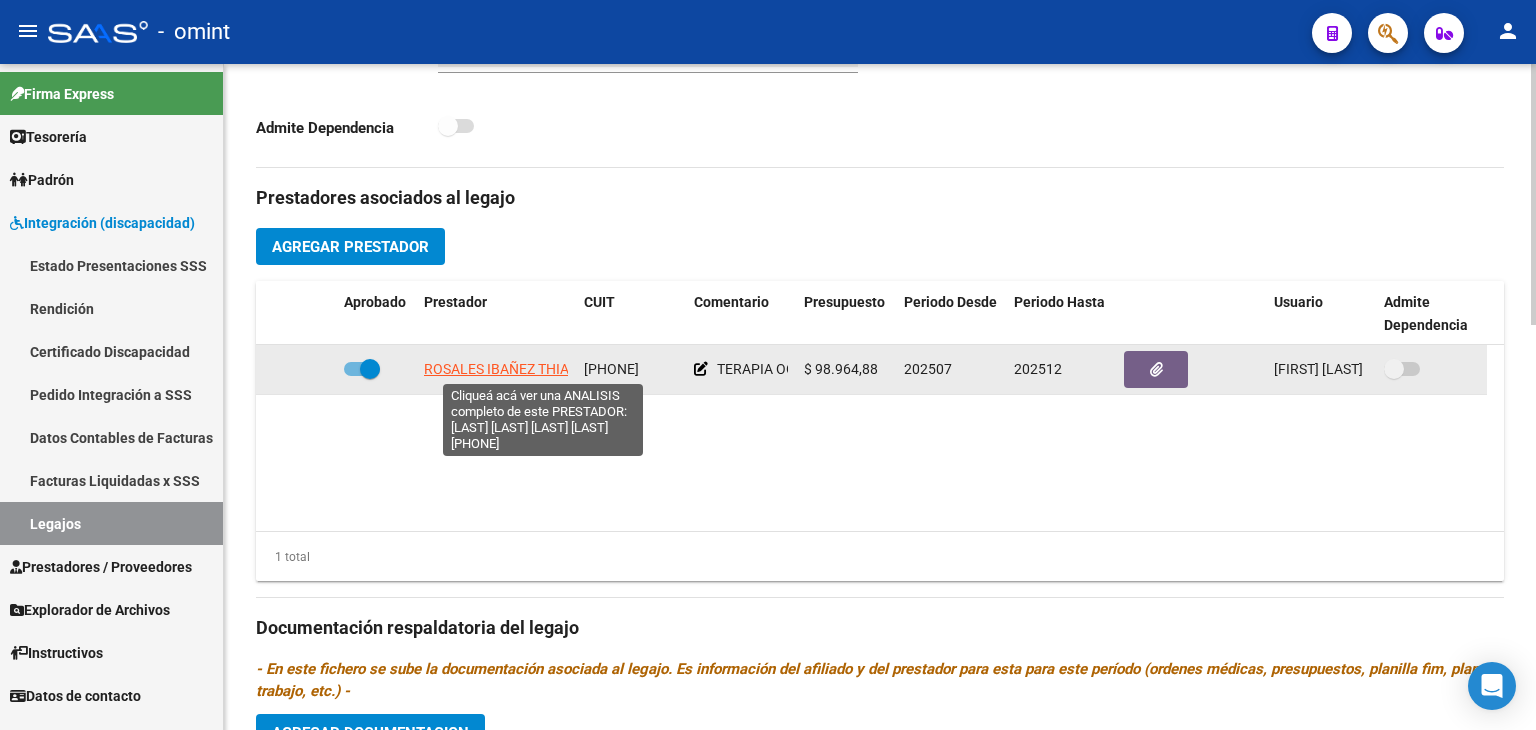 click on "ROSALES IBAÑEZ THIAGO BENJAMIN" 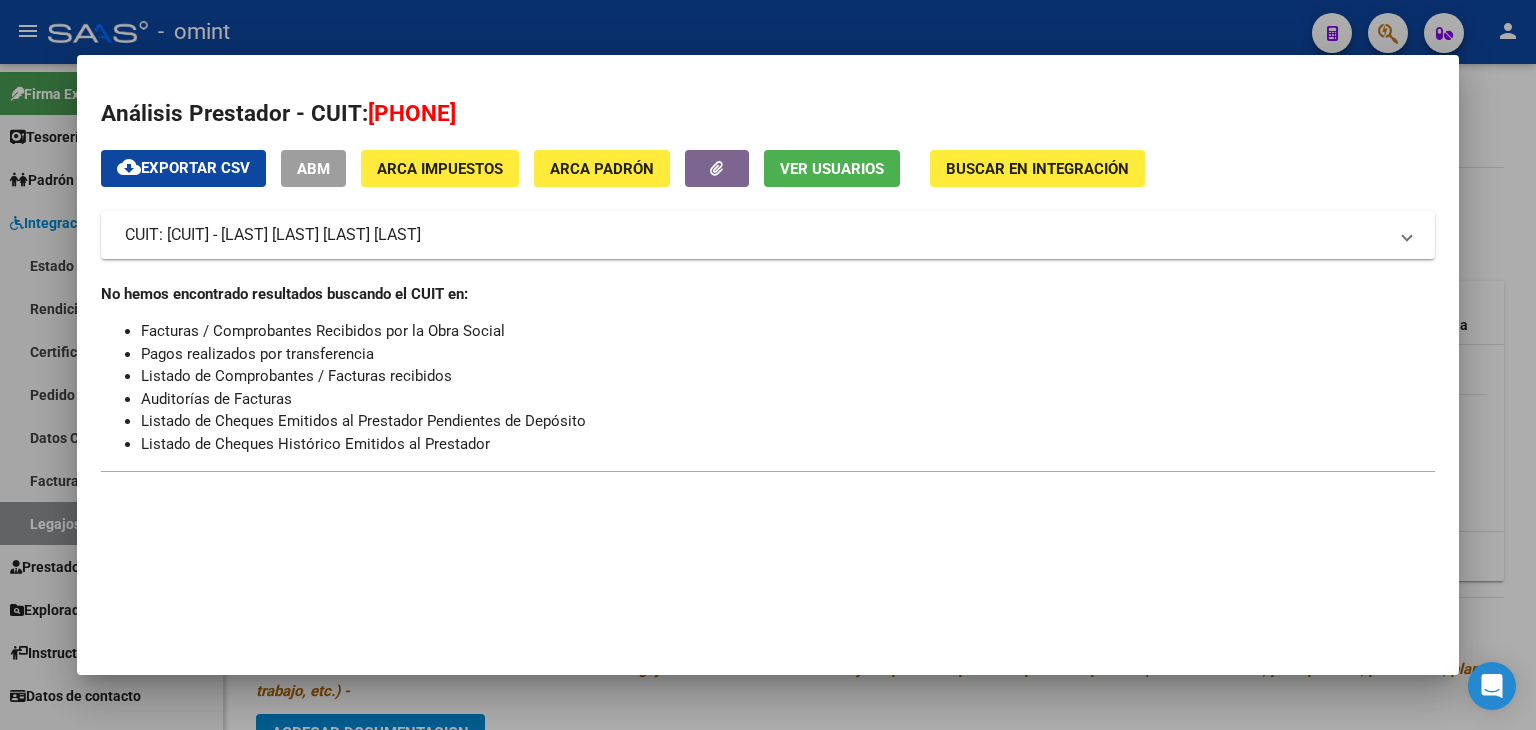 click on "Análisis Prestador - CUIT: [PHONE] - [LAST] [LAST] [LAST] [LAST] Es Prestador Discapacidad: Si Activo: Si No hemos encontrado resultados buscando el CUIT en: Facturas / Comprobantes Recibidos por la Obra Social Pagos realizados por transferencia Listado de Comprobantes / Facturas recibidos Auditorías de Facturas Listado de Cheques Emitidos al Prestador Pendientes de Depósito Listado de Cheques Histórico Emitidos al Prestador" at bounding box center (768, 295) 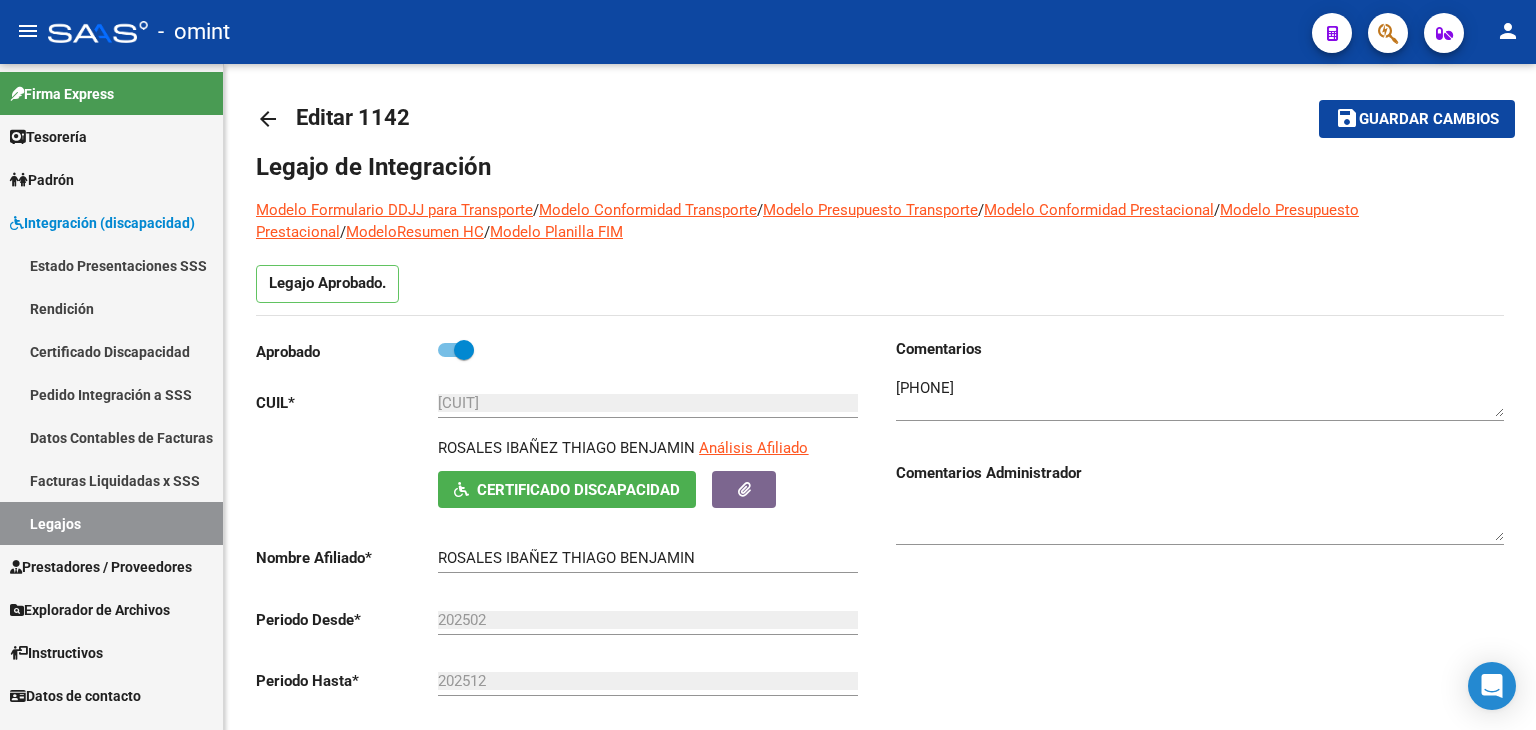 scroll, scrollTop: 0, scrollLeft: 0, axis: both 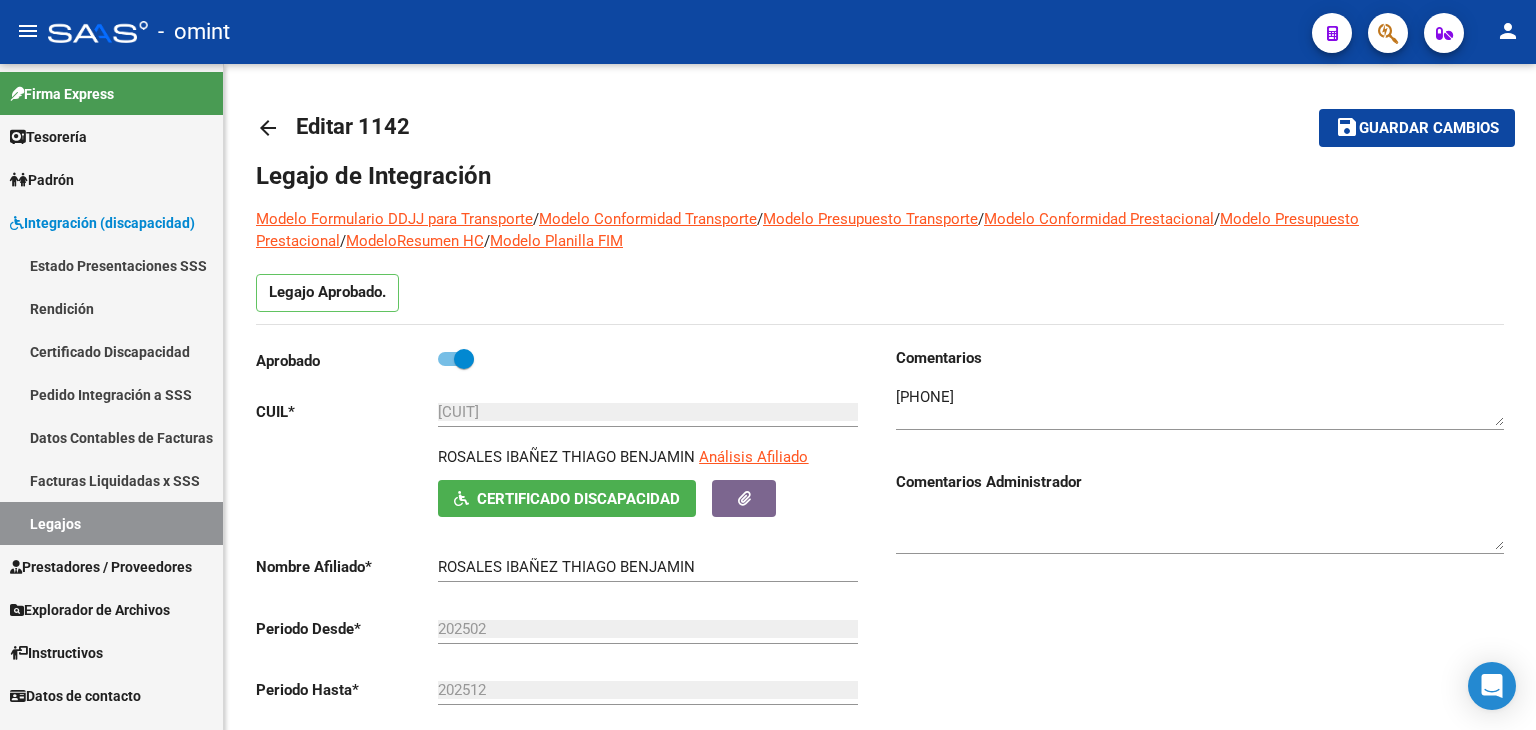 click on "Legajos" at bounding box center [111, 523] 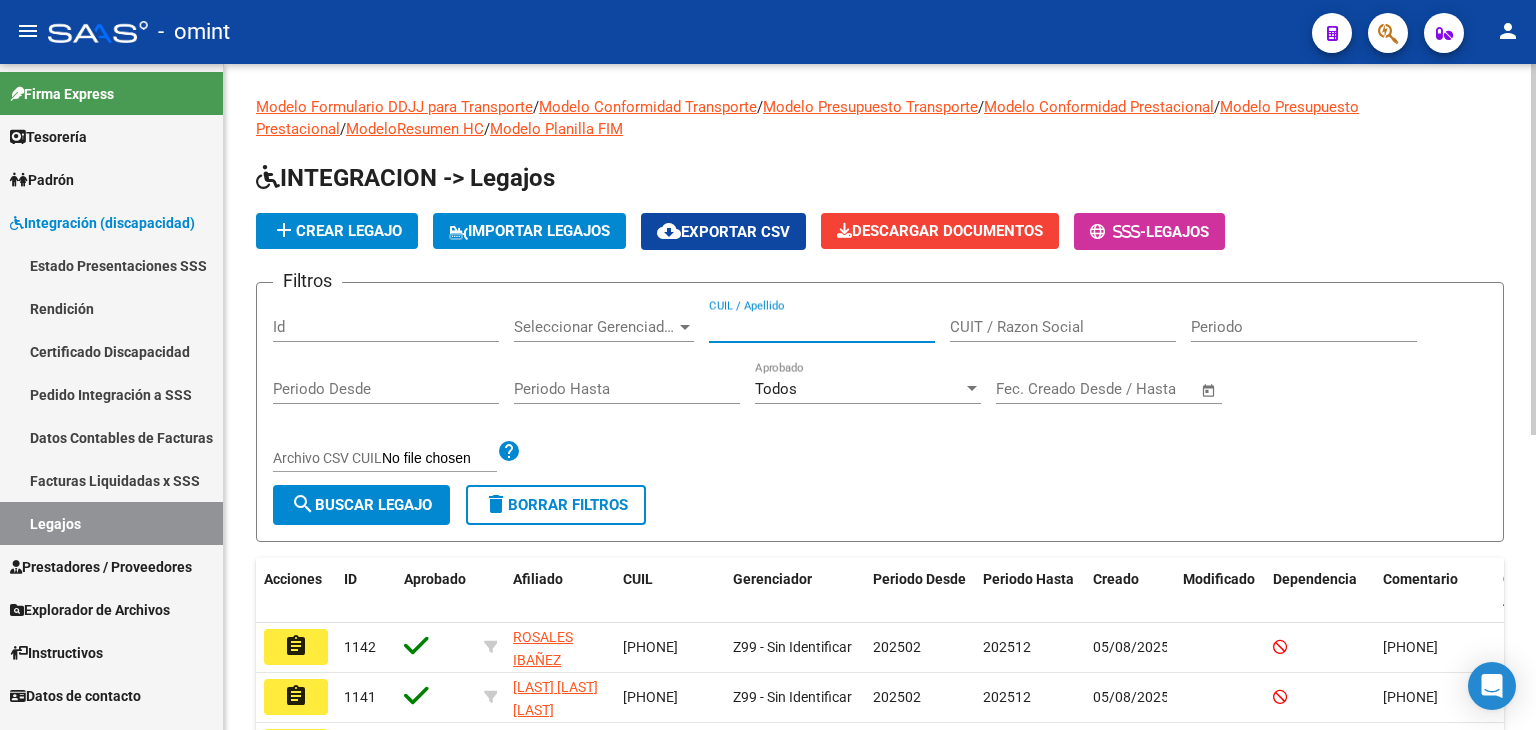 click on "CUIL / Apellido" at bounding box center (822, 327) 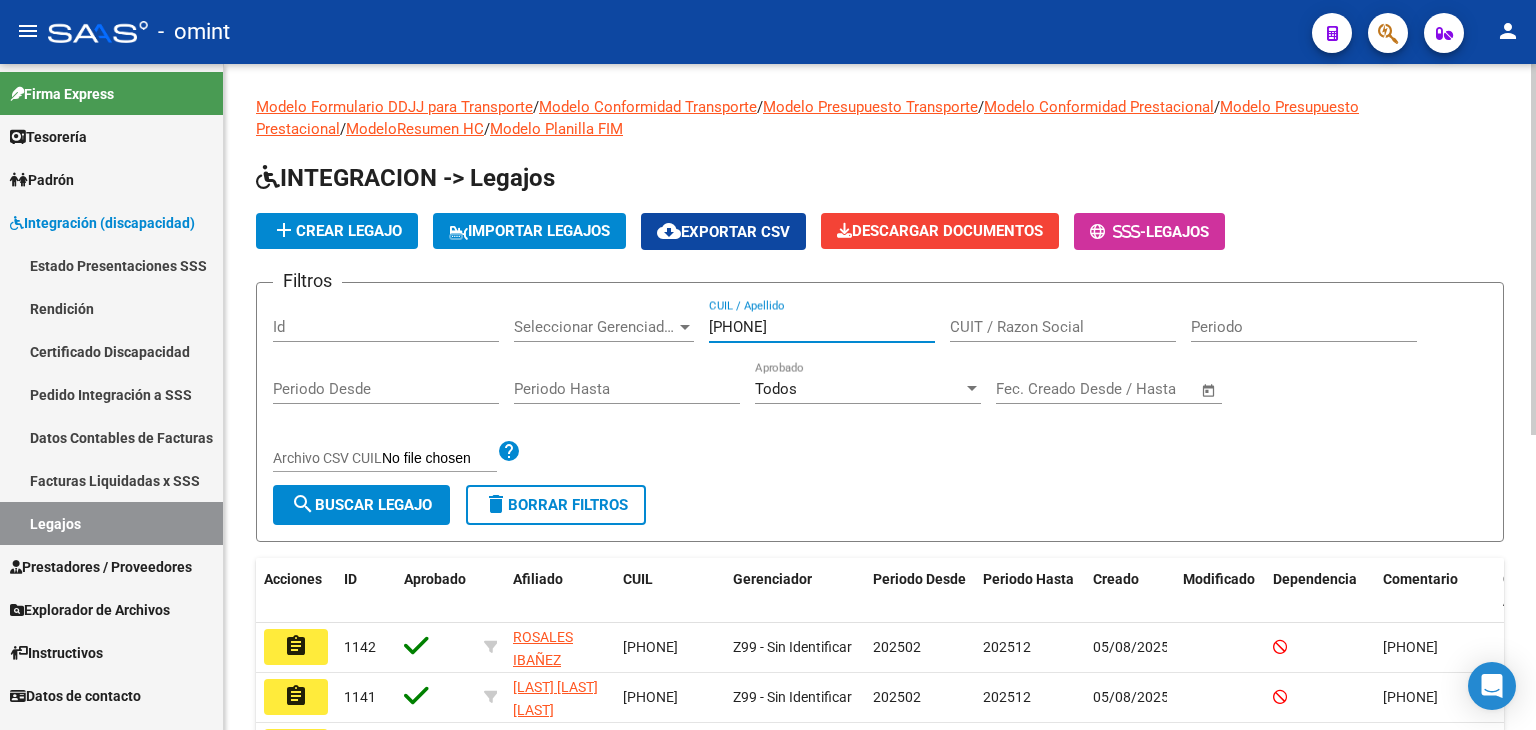 type on "[PHONE]" 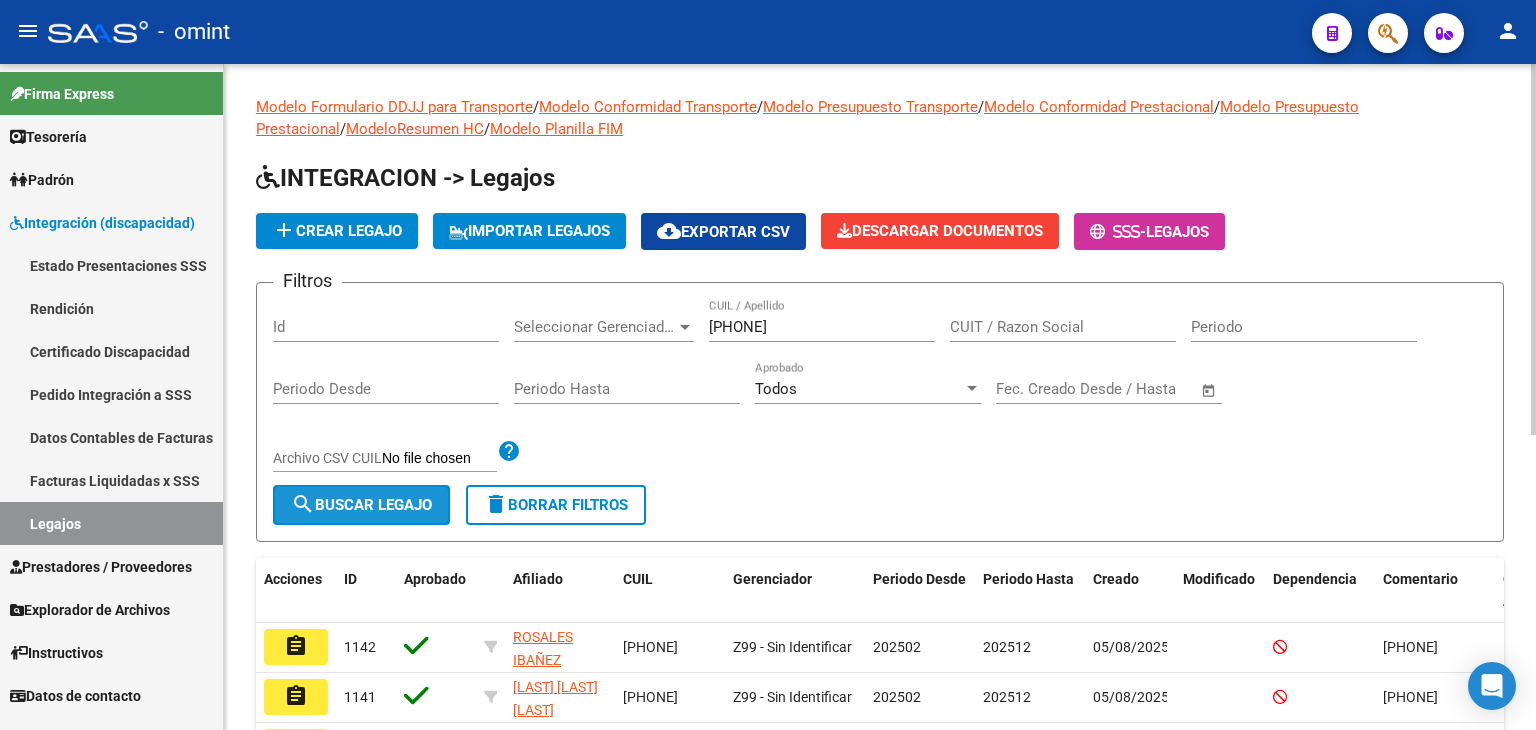 click on "search  Buscar Legajo" 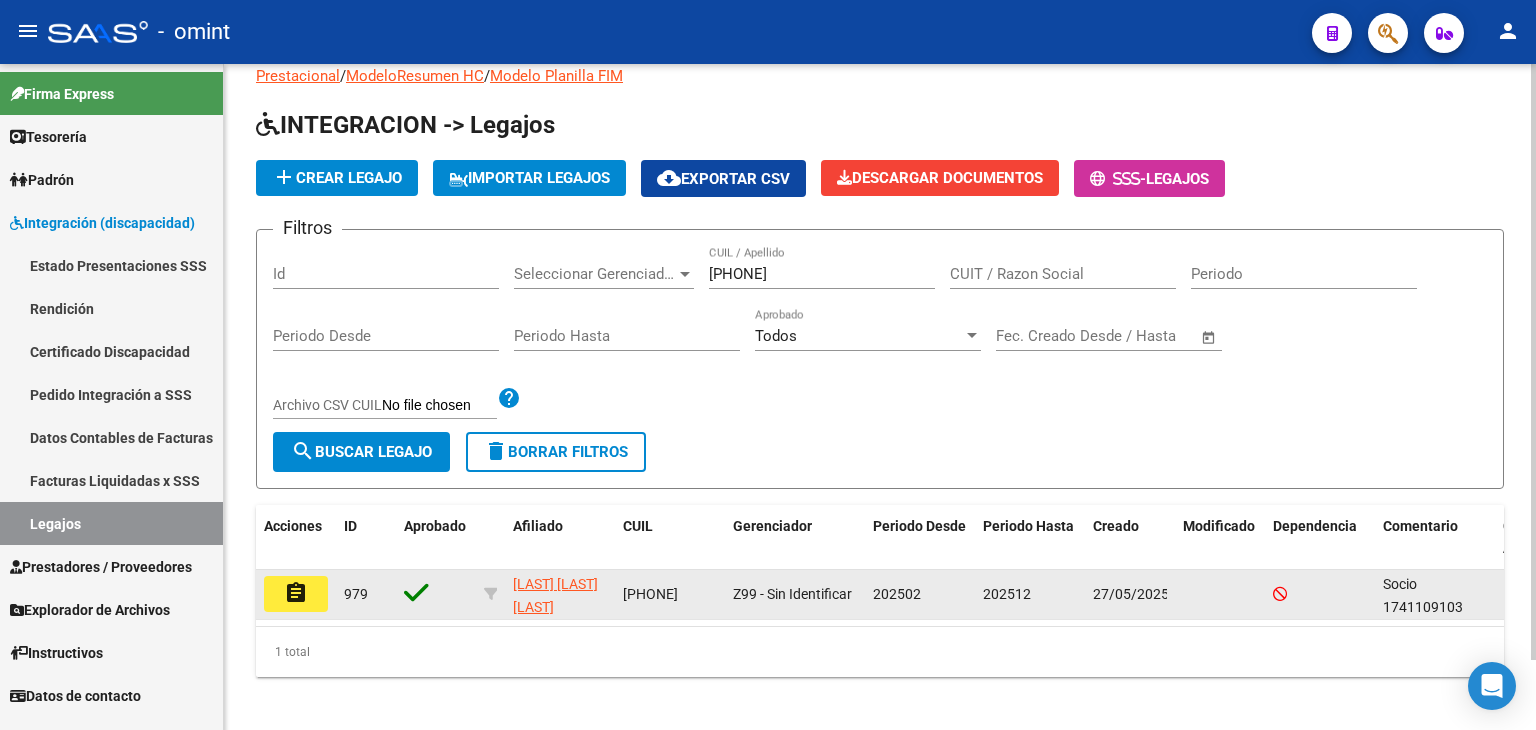 scroll, scrollTop: 78, scrollLeft: 0, axis: vertical 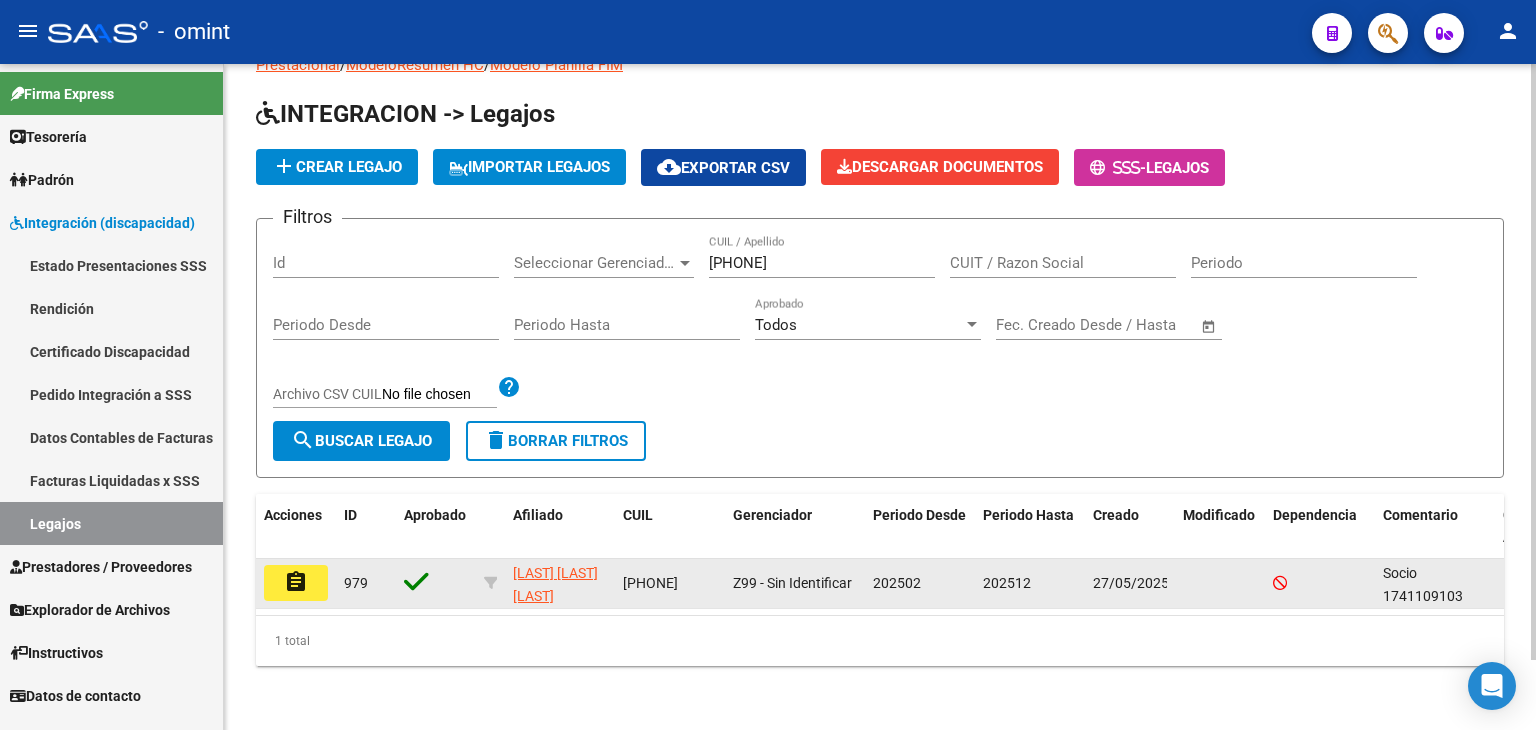 click on "assignment" 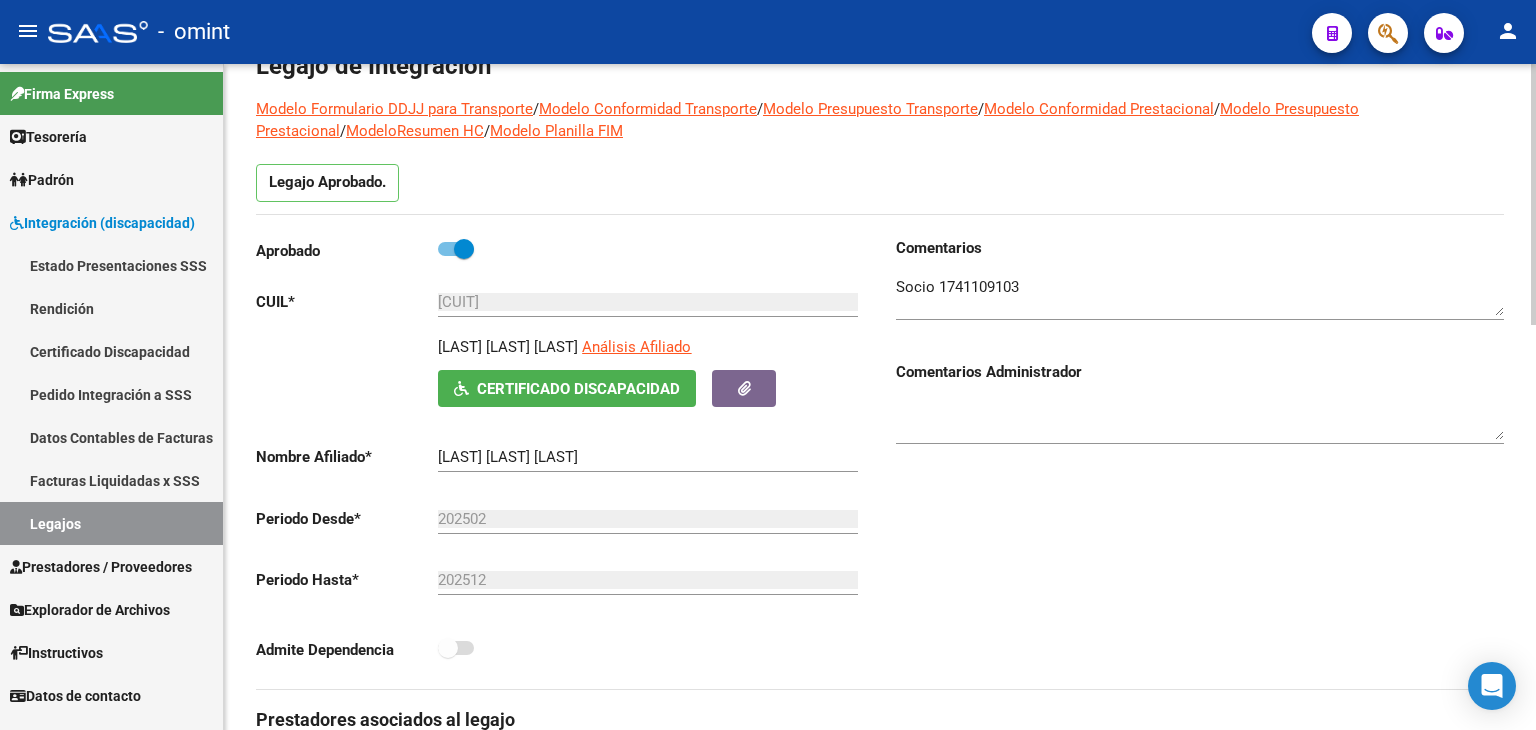 scroll, scrollTop: 400, scrollLeft: 0, axis: vertical 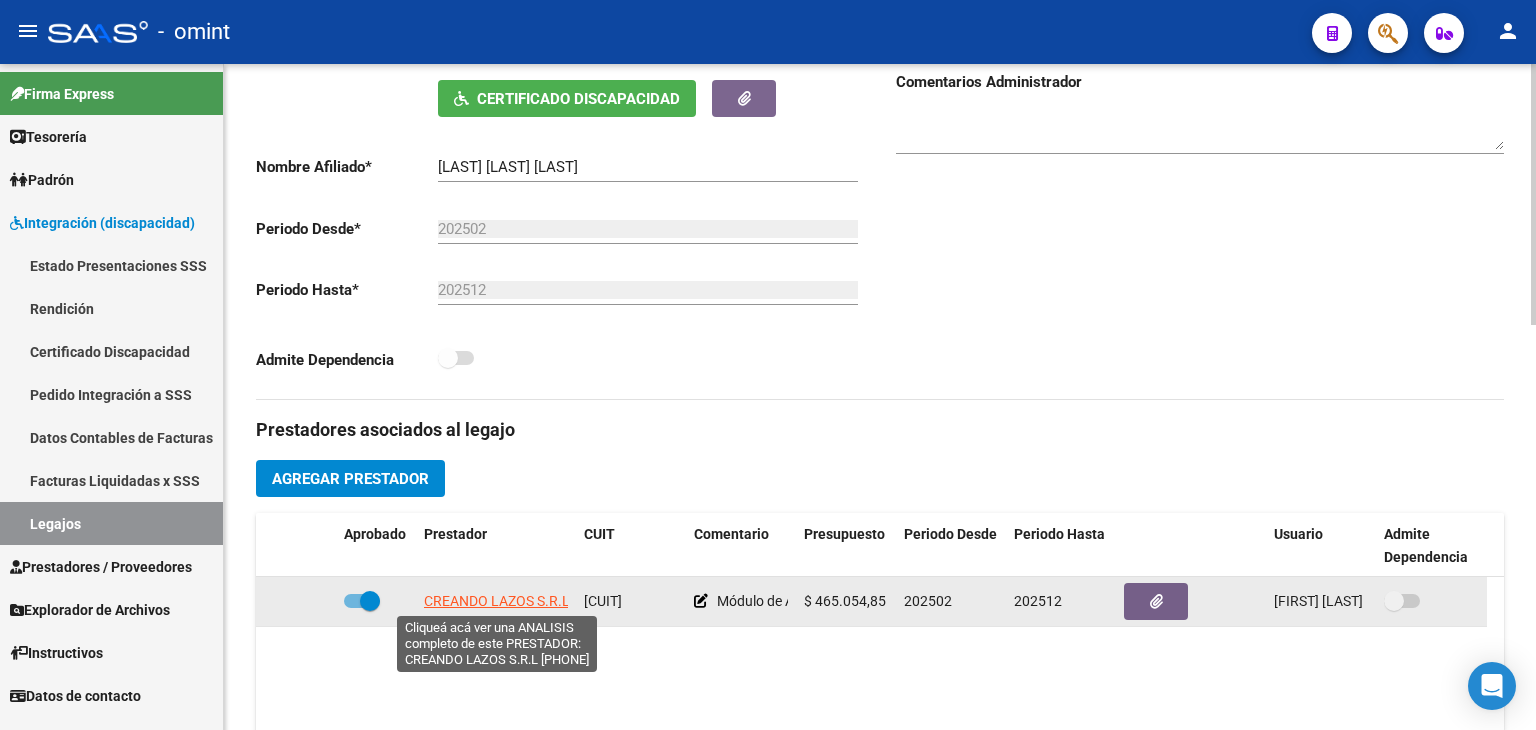 click on "CREANDO LAZOS S.R.L" 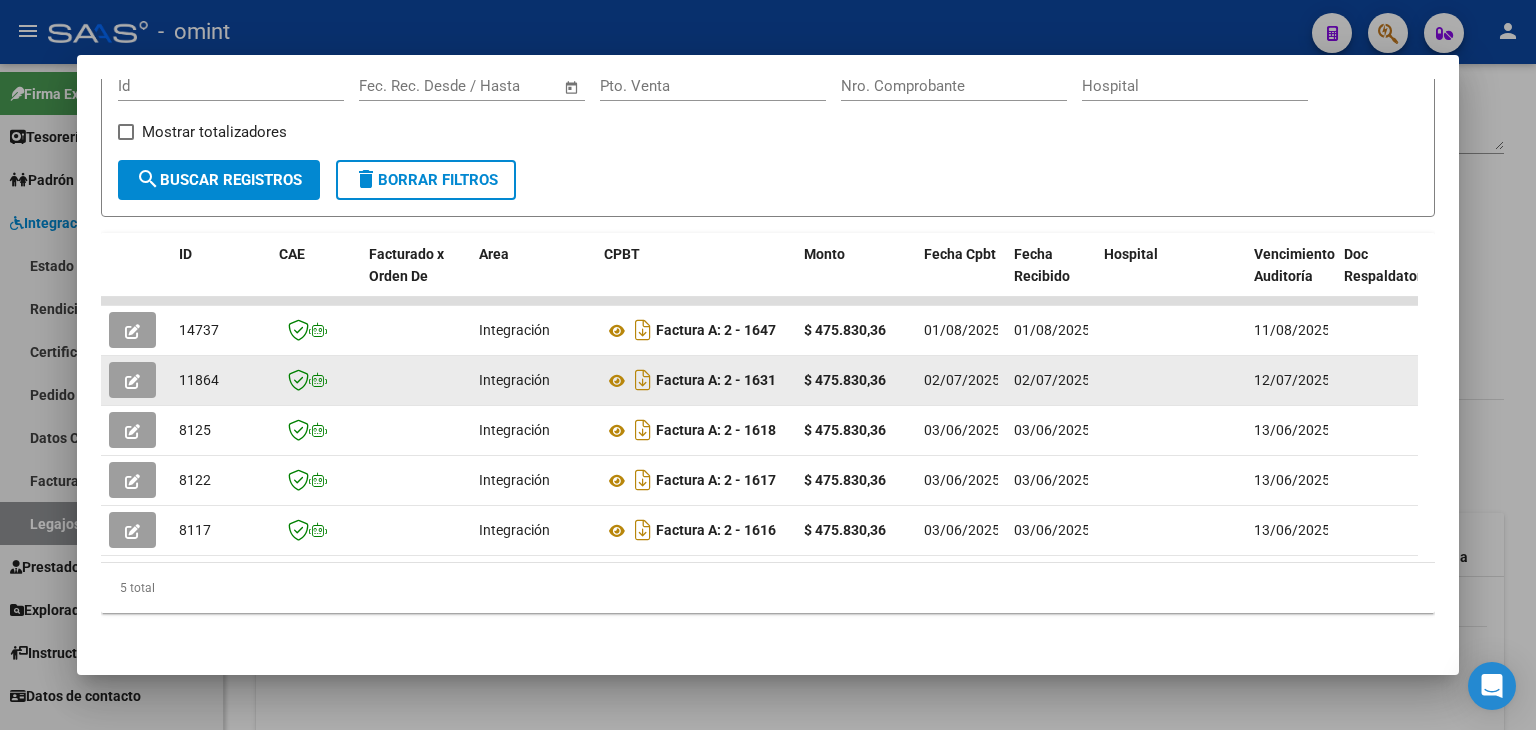 scroll, scrollTop: 337, scrollLeft: 0, axis: vertical 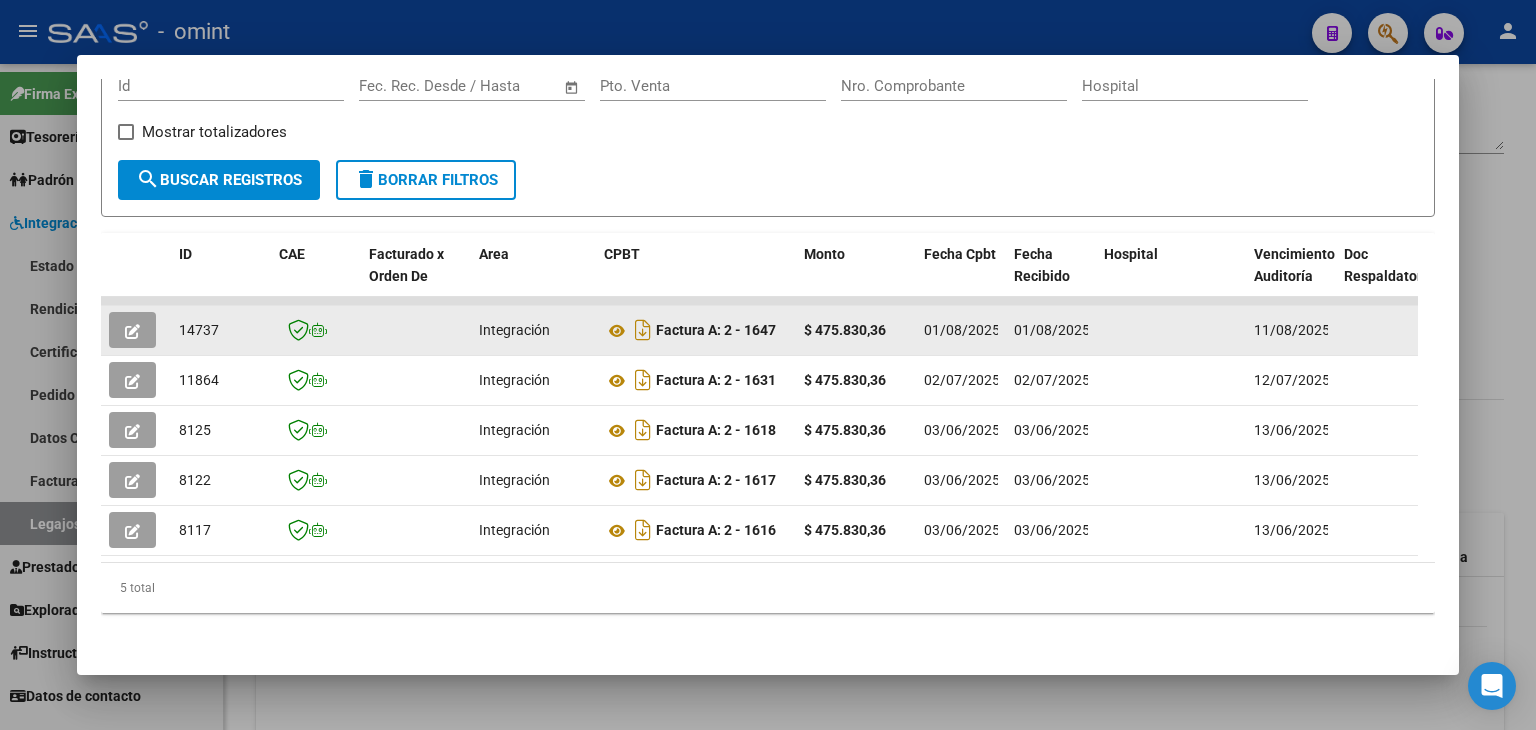 click 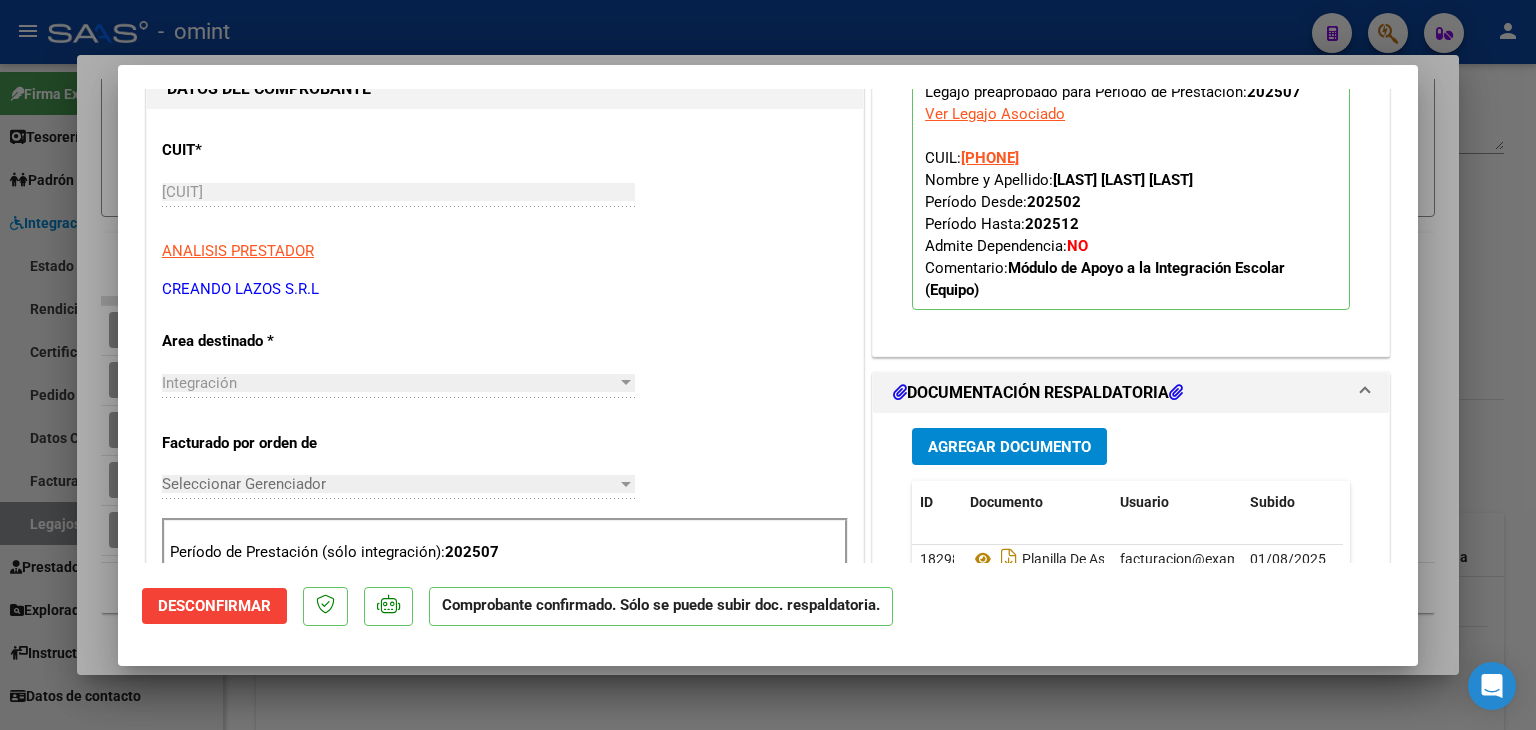 scroll, scrollTop: 0, scrollLeft: 0, axis: both 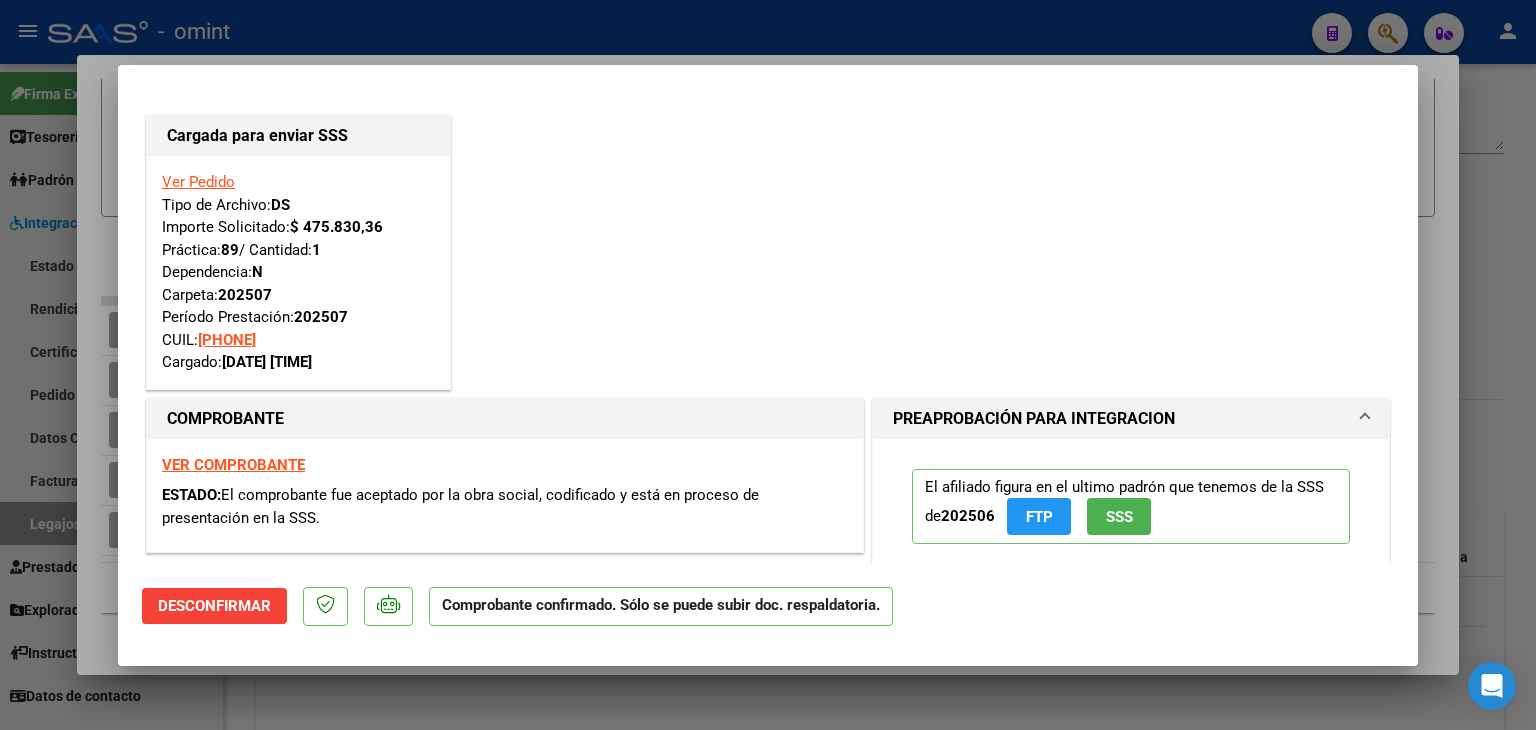 click on "Cargada para enviar SSS Ver Pedido Tipo de Archivo: DS Importe Solicitado: $ 475.830,36 Práctica: 89 / Cantidad: 1 Dependencia: N Carpeta: 202507 Período Prestación: 202507 CUIL: [PHONE] Cargado: [DATE] [TIME]" at bounding box center [768, 252] 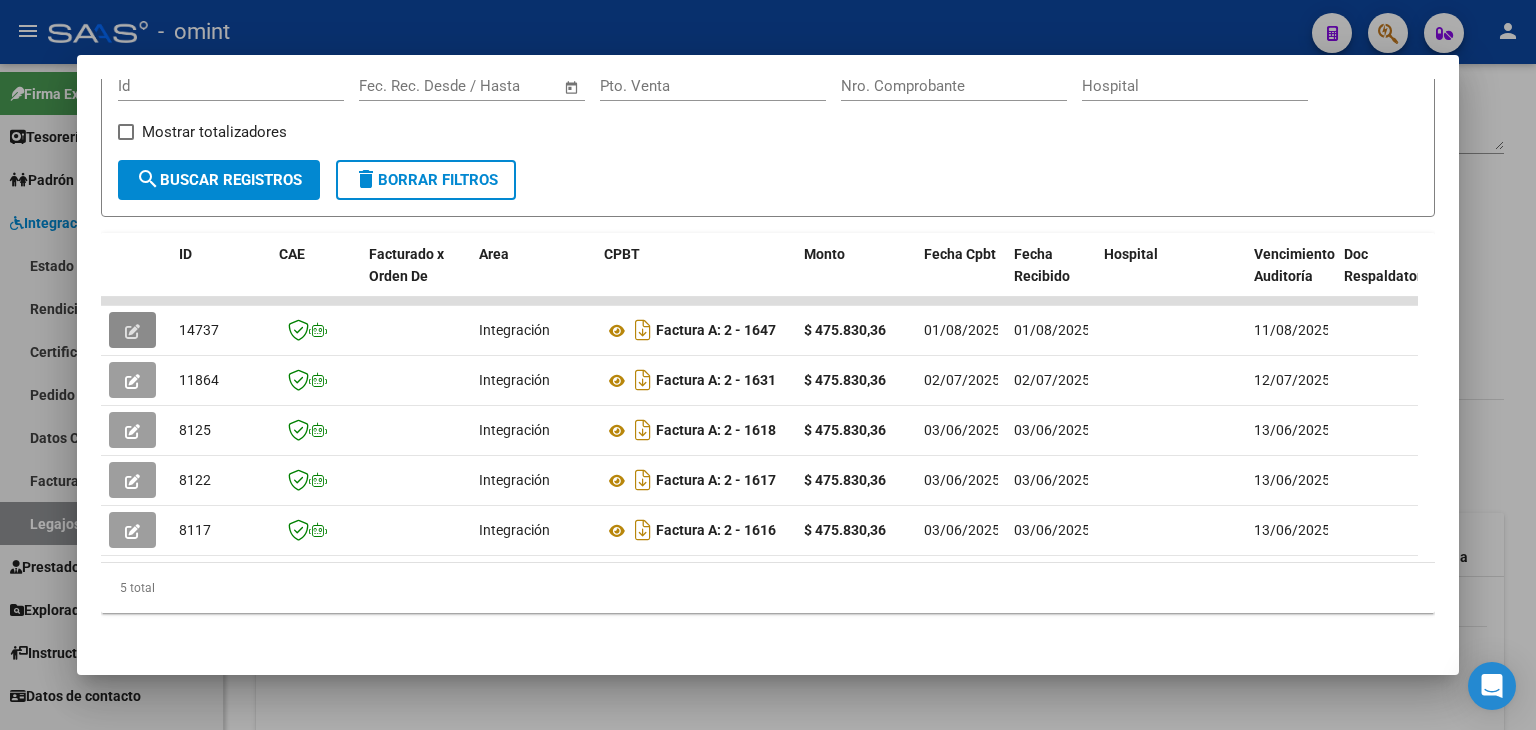 type 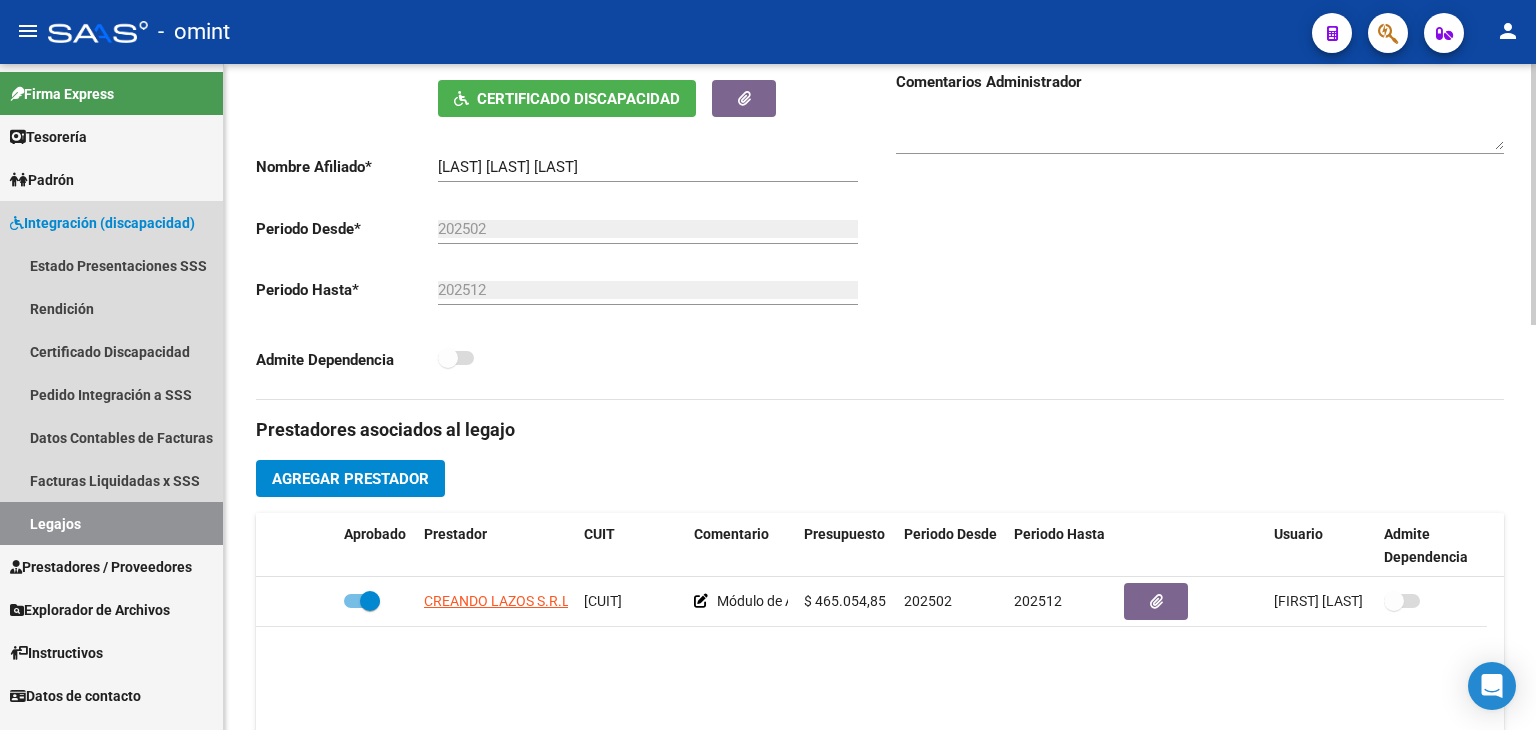 drag, startPoint x: 106, startPoint y: 525, endPoint x: 241, endPoint y: 517, distance: 135.23683 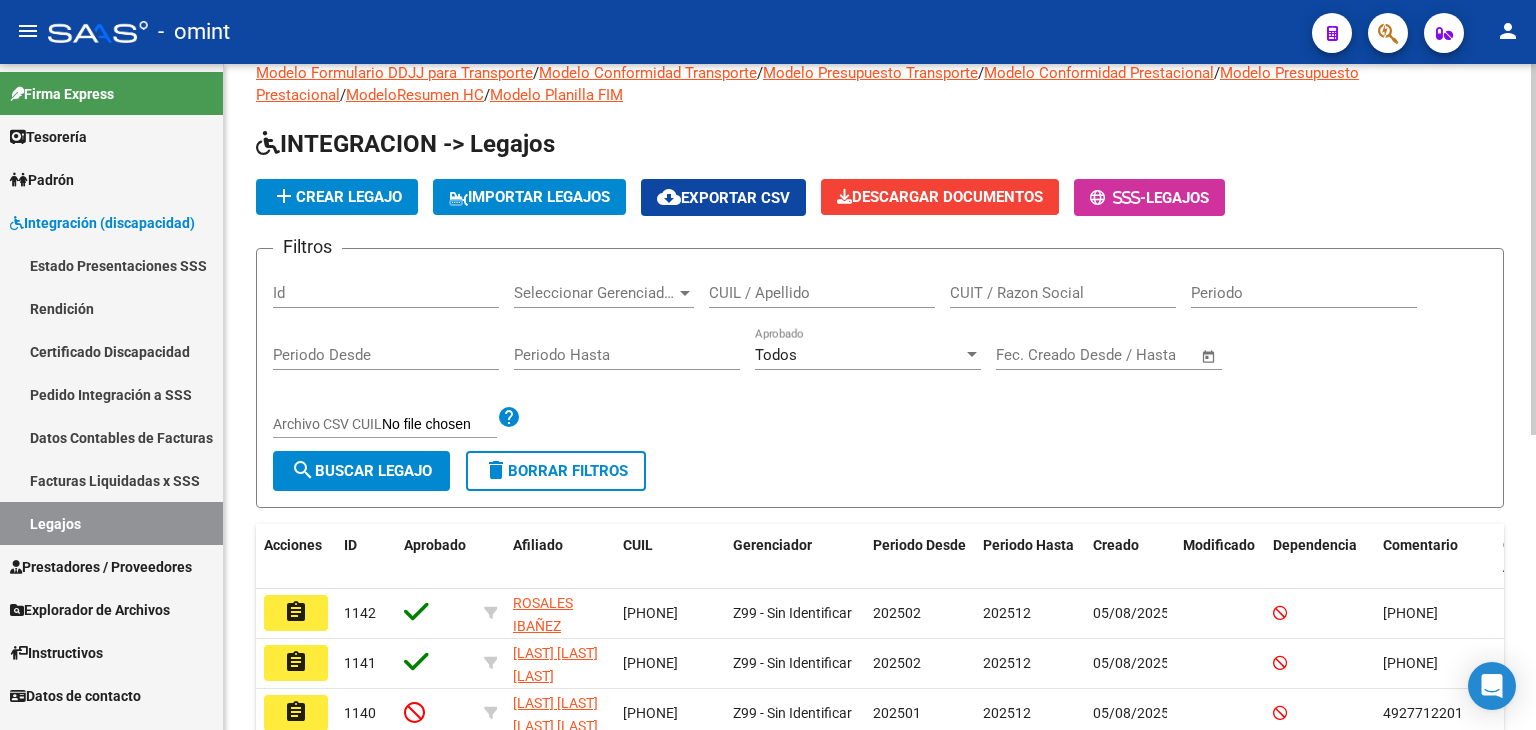 scroll, scrollTop: 0, scrollLeft: 0, axis: both 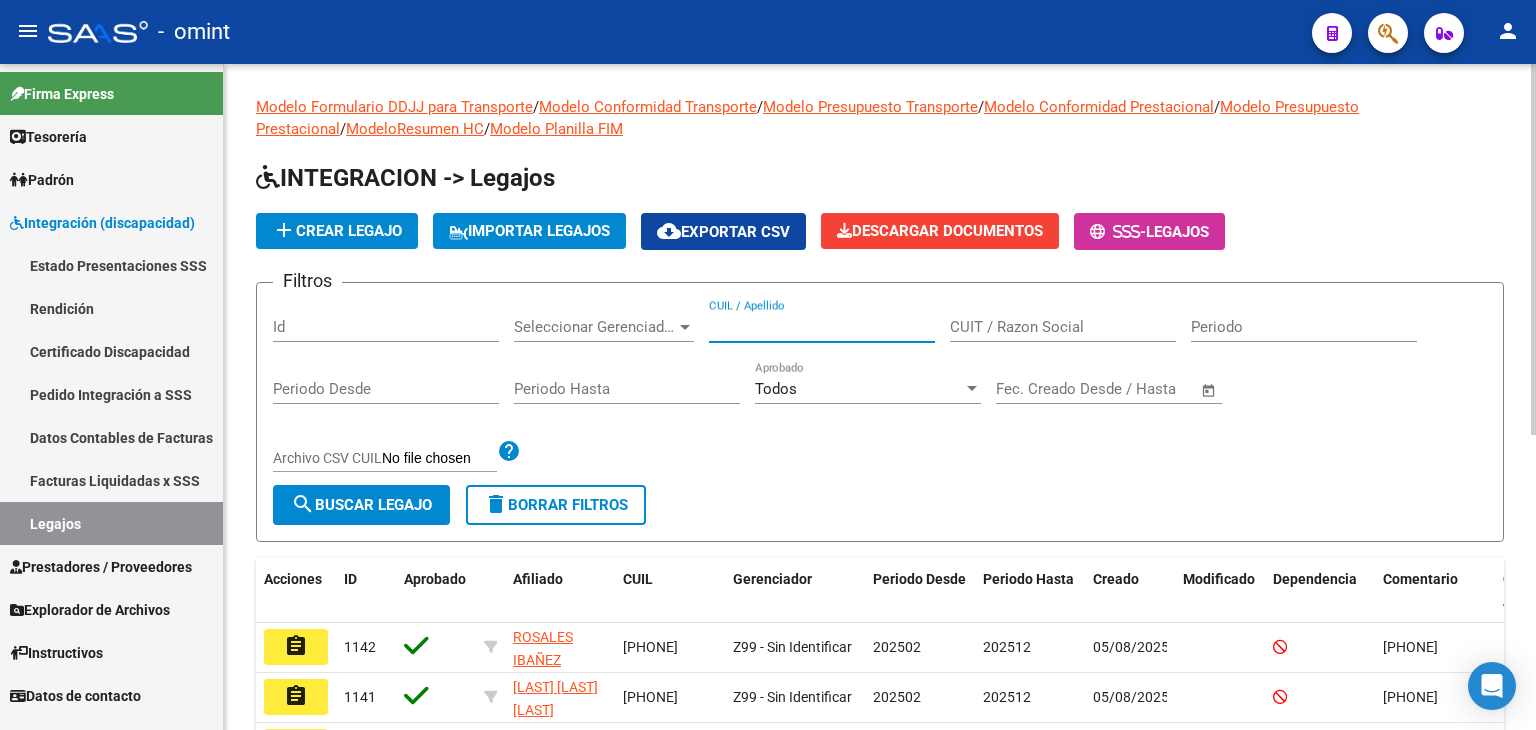 click on "CUIL / Apellido" at bounding box center [822, 327] 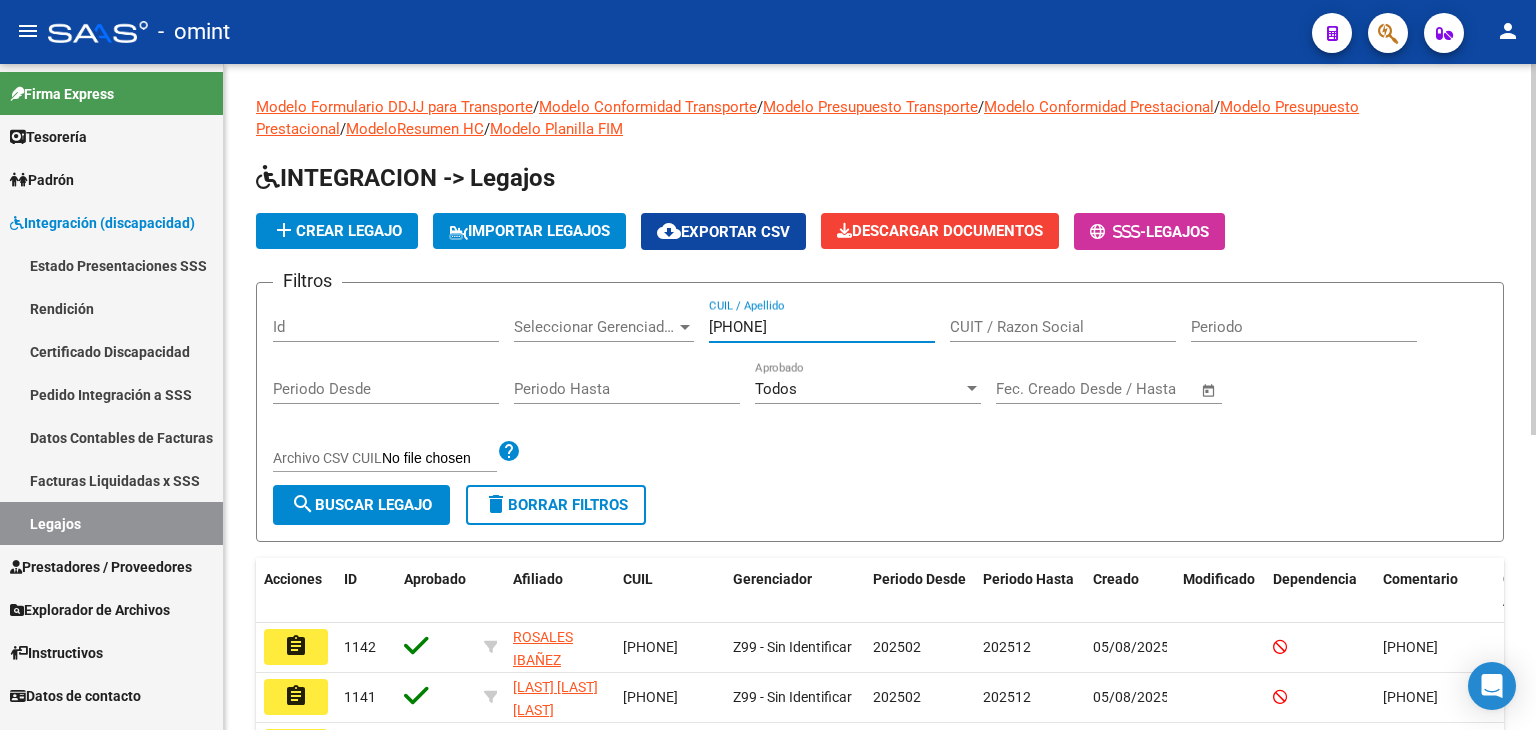 type on "[PHONE]" 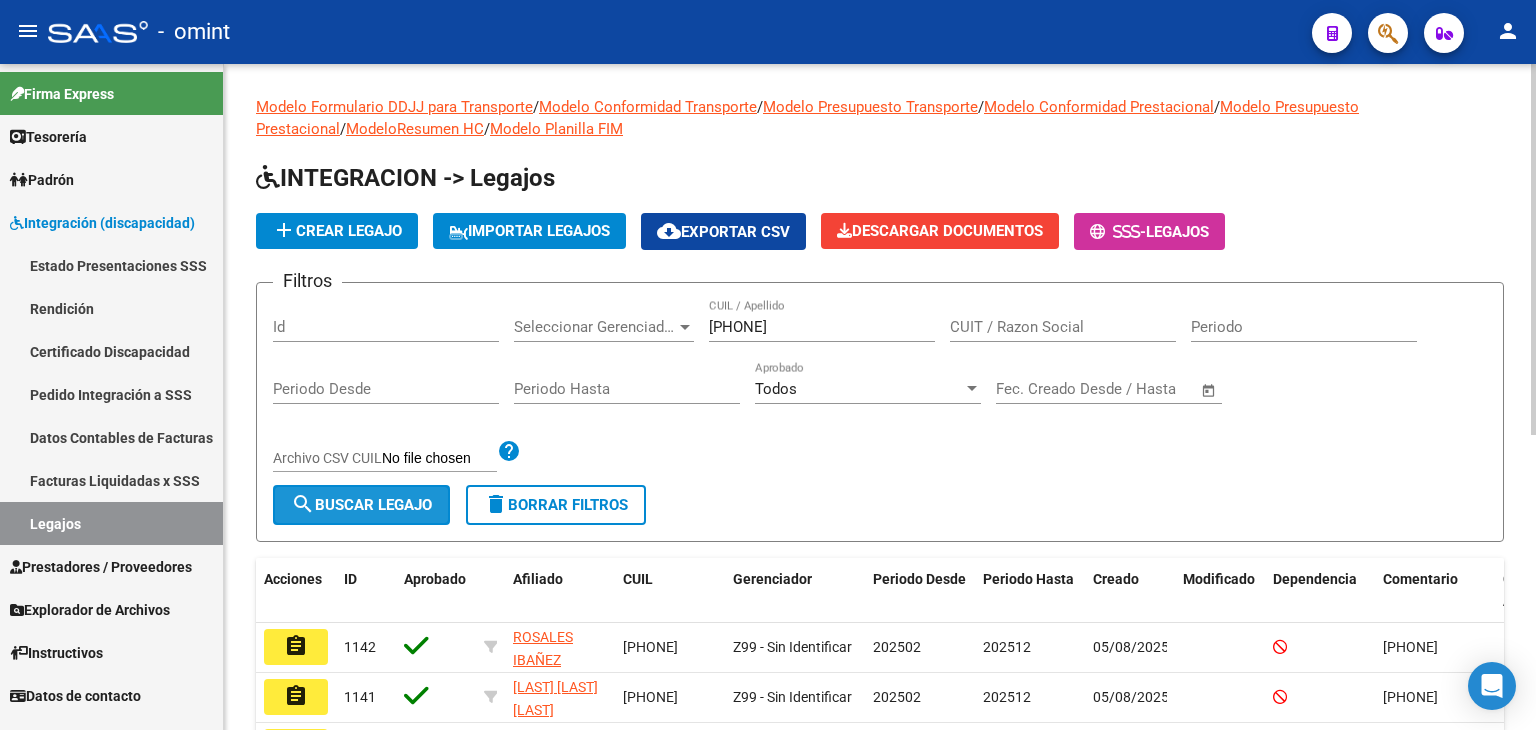 click on "search  Buscar Legajo" 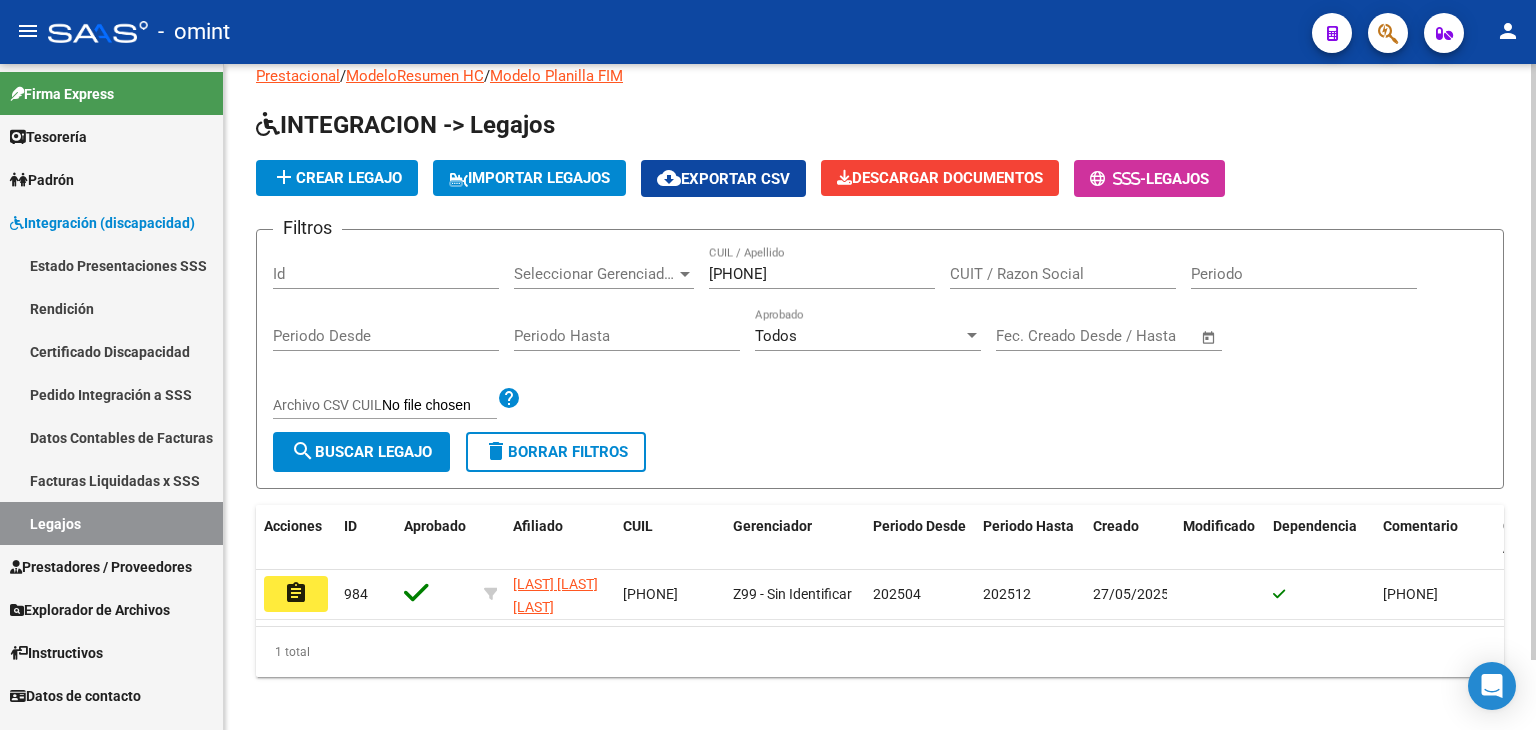 scroll, scrollTop: 78, scrollLeft: 0, axis: vertical 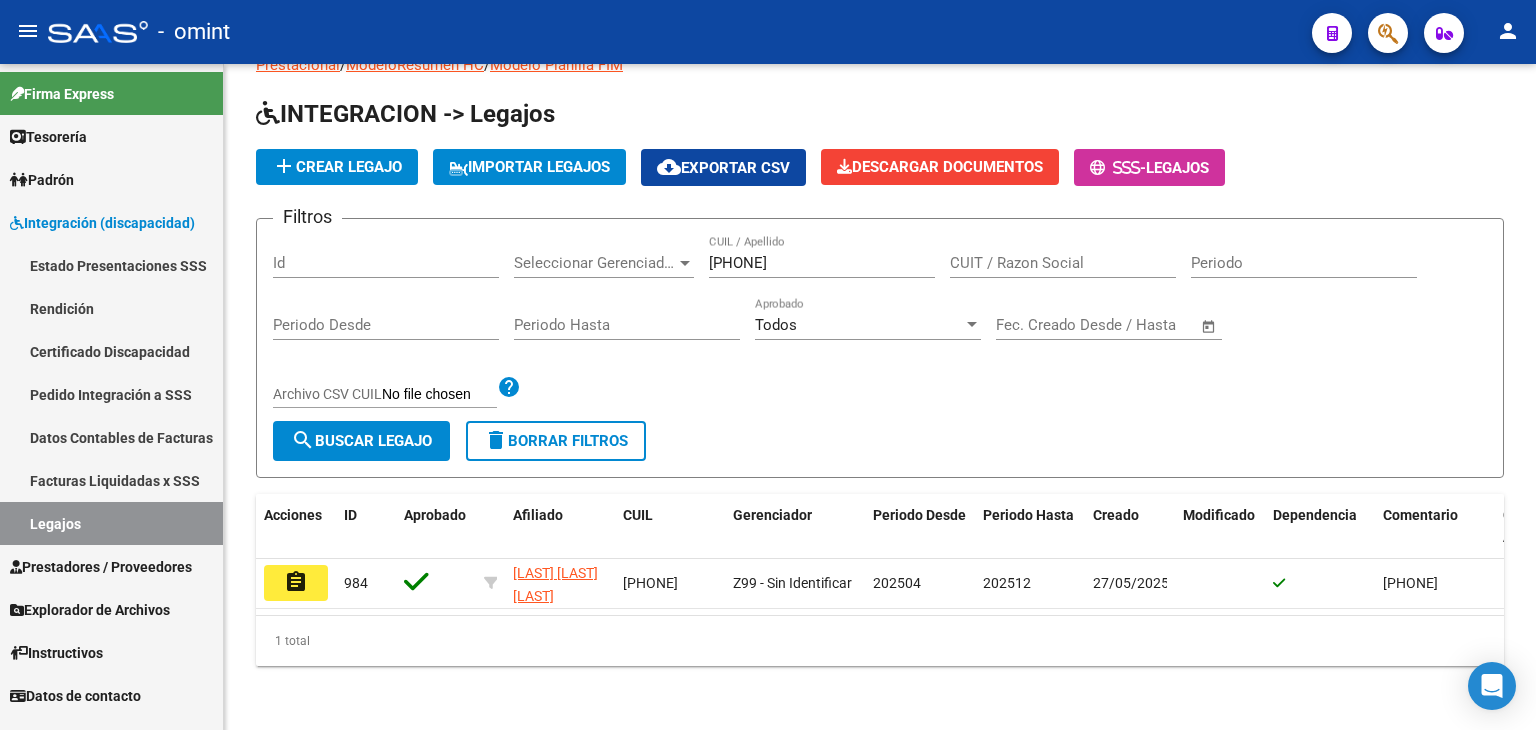 click on "assignment" 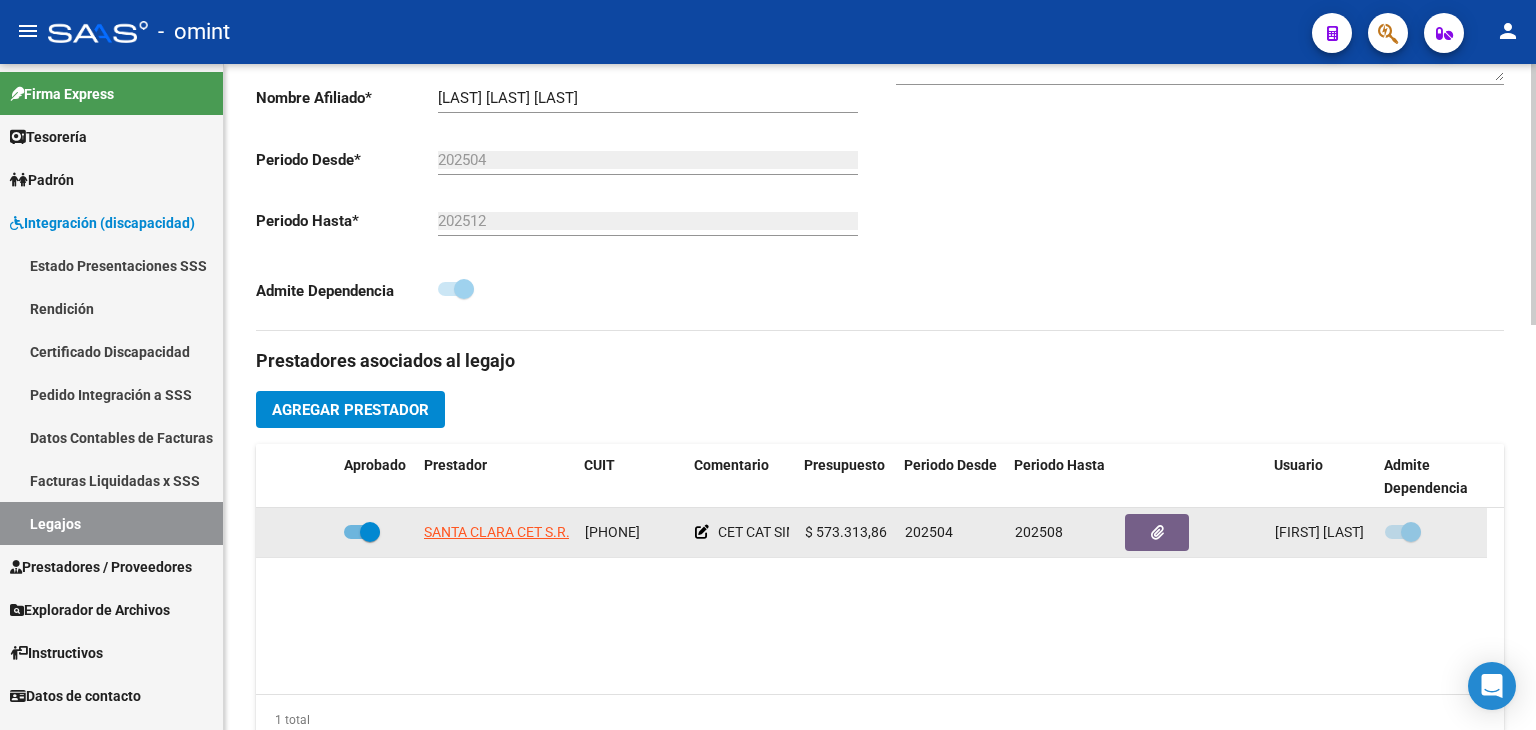 scroll, scrollTop: 500, scrollLeft: 0, axis: vertical 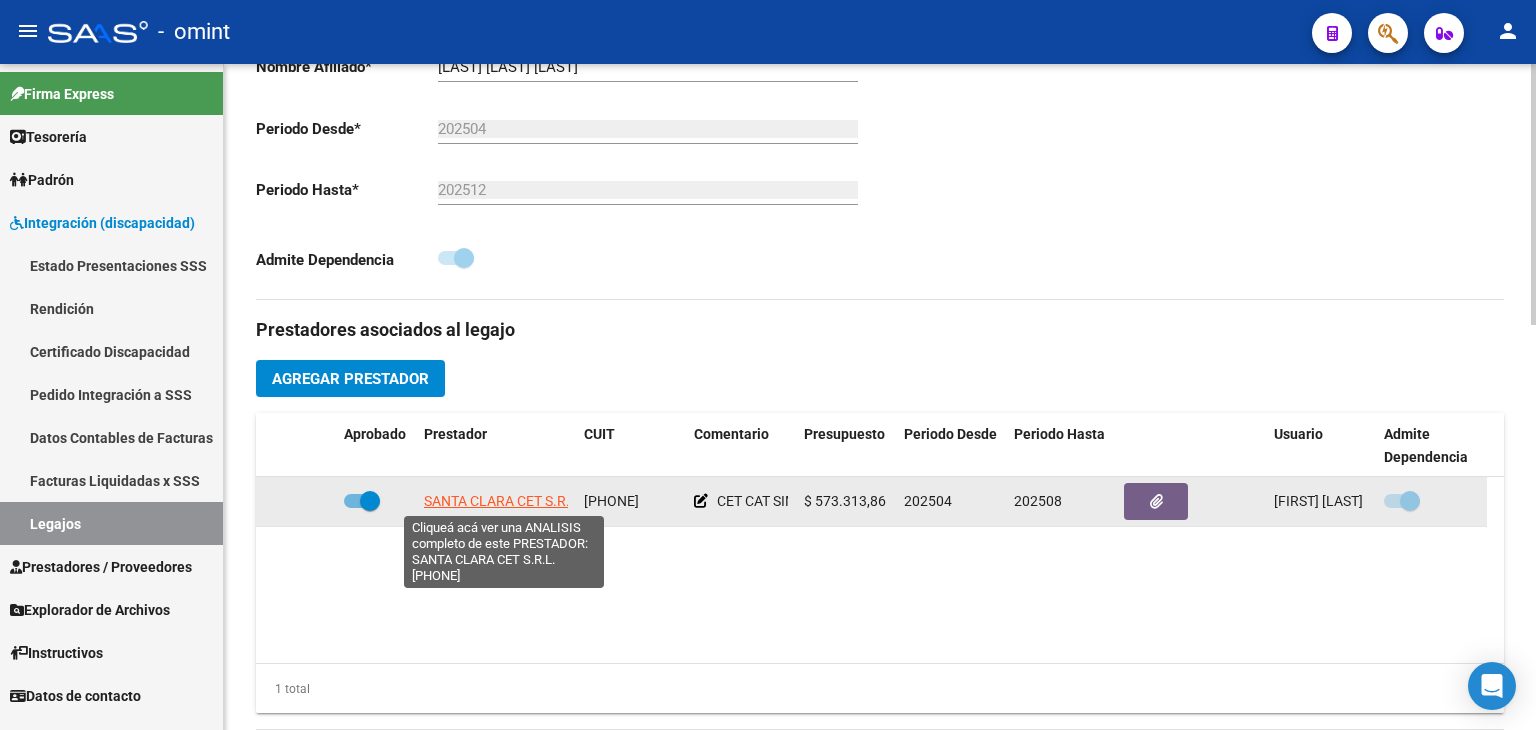 click on "SANTA CLARA CET S.R.L." 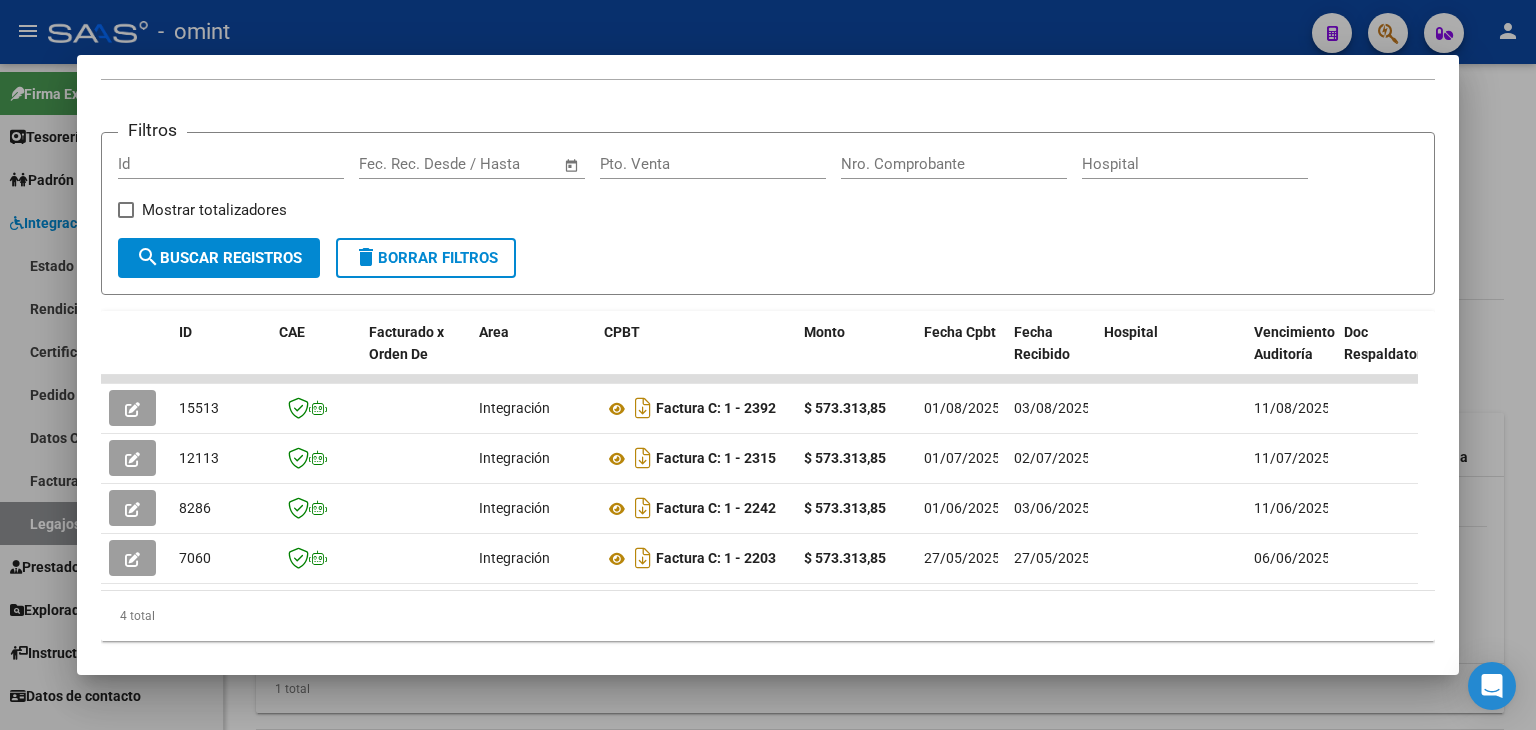 scroll, scrollTop: 288, scrollLeft: 0, axis: vertical 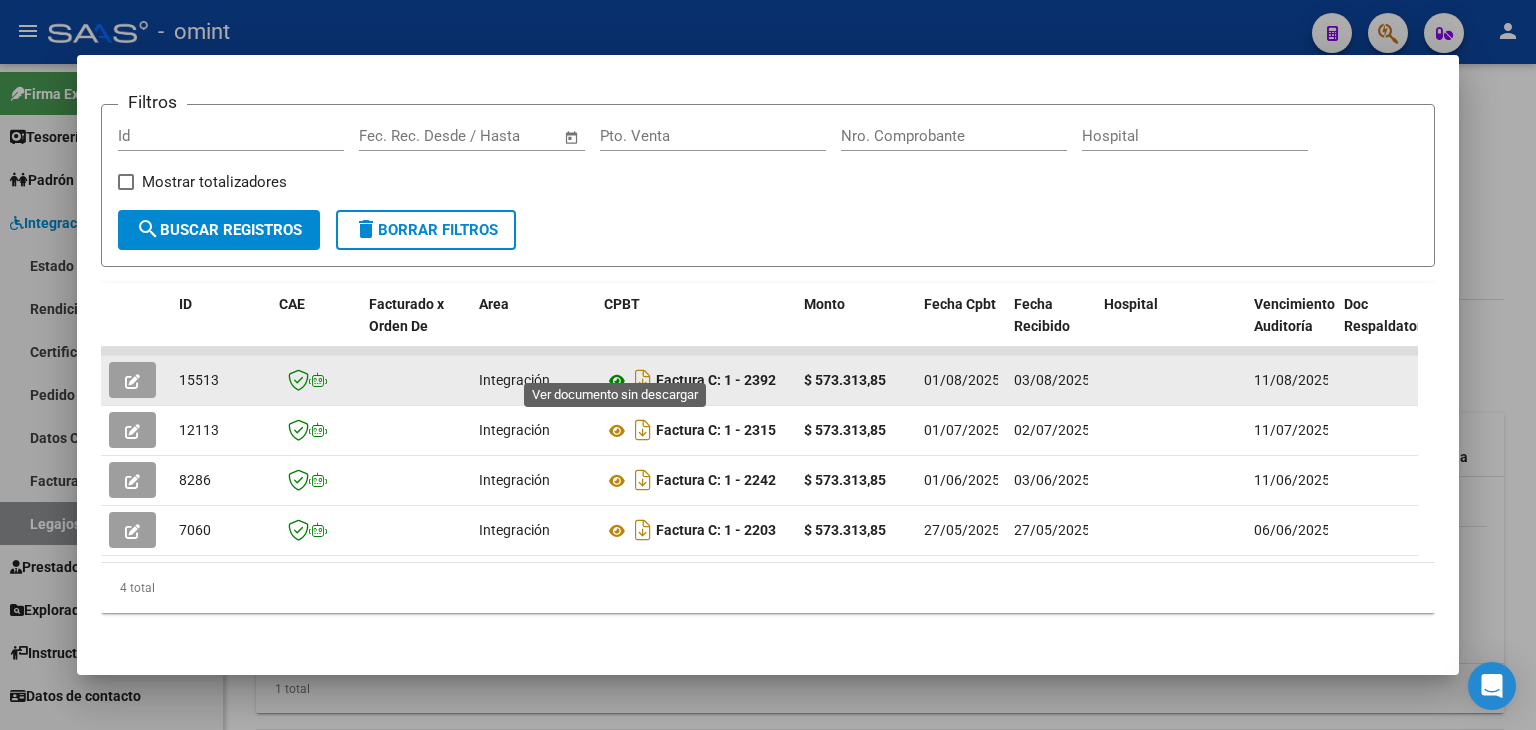 click 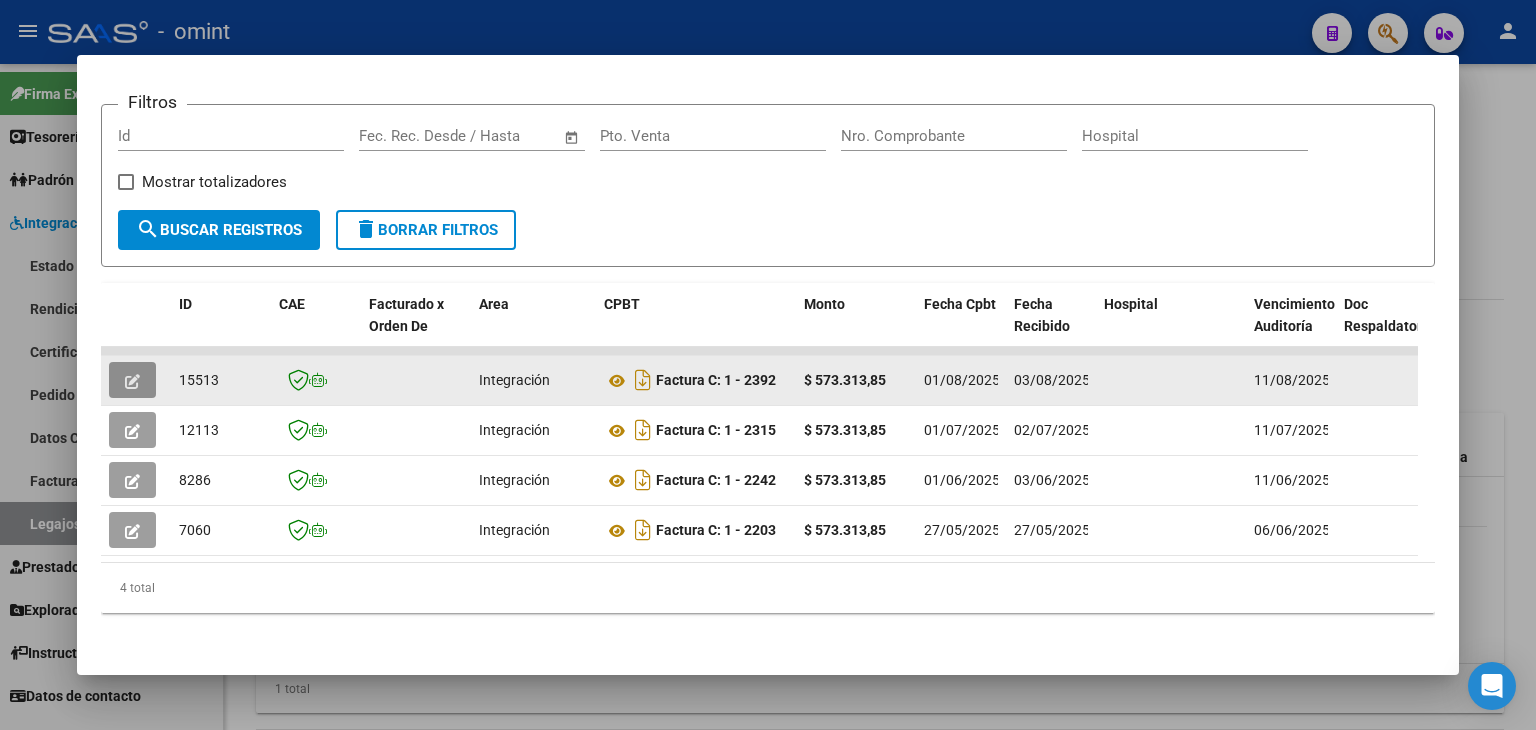 click 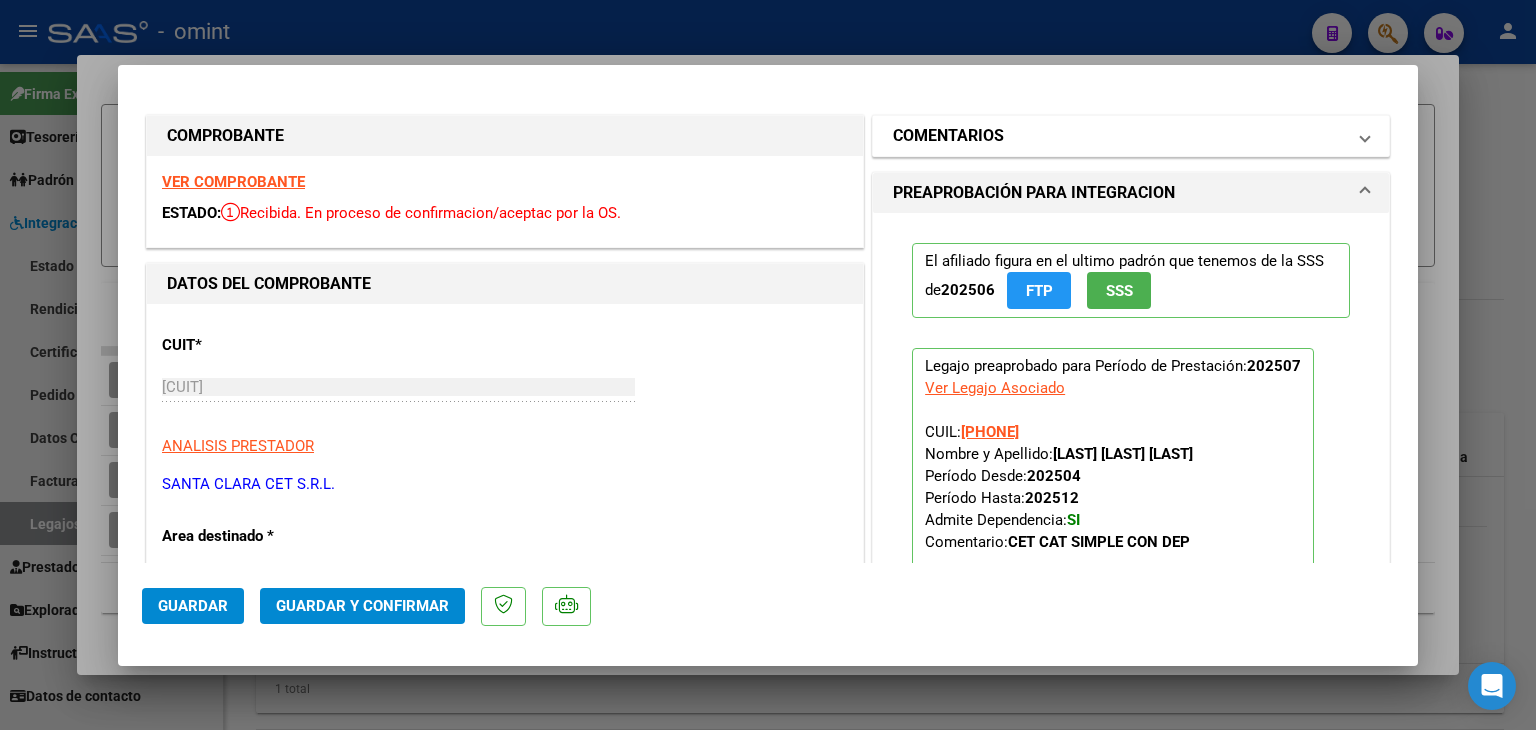 drag, startPoint x: 1176, startPoint y: 142, endPoint x: 1164, endPoint y: 141, distance: 12.0415945 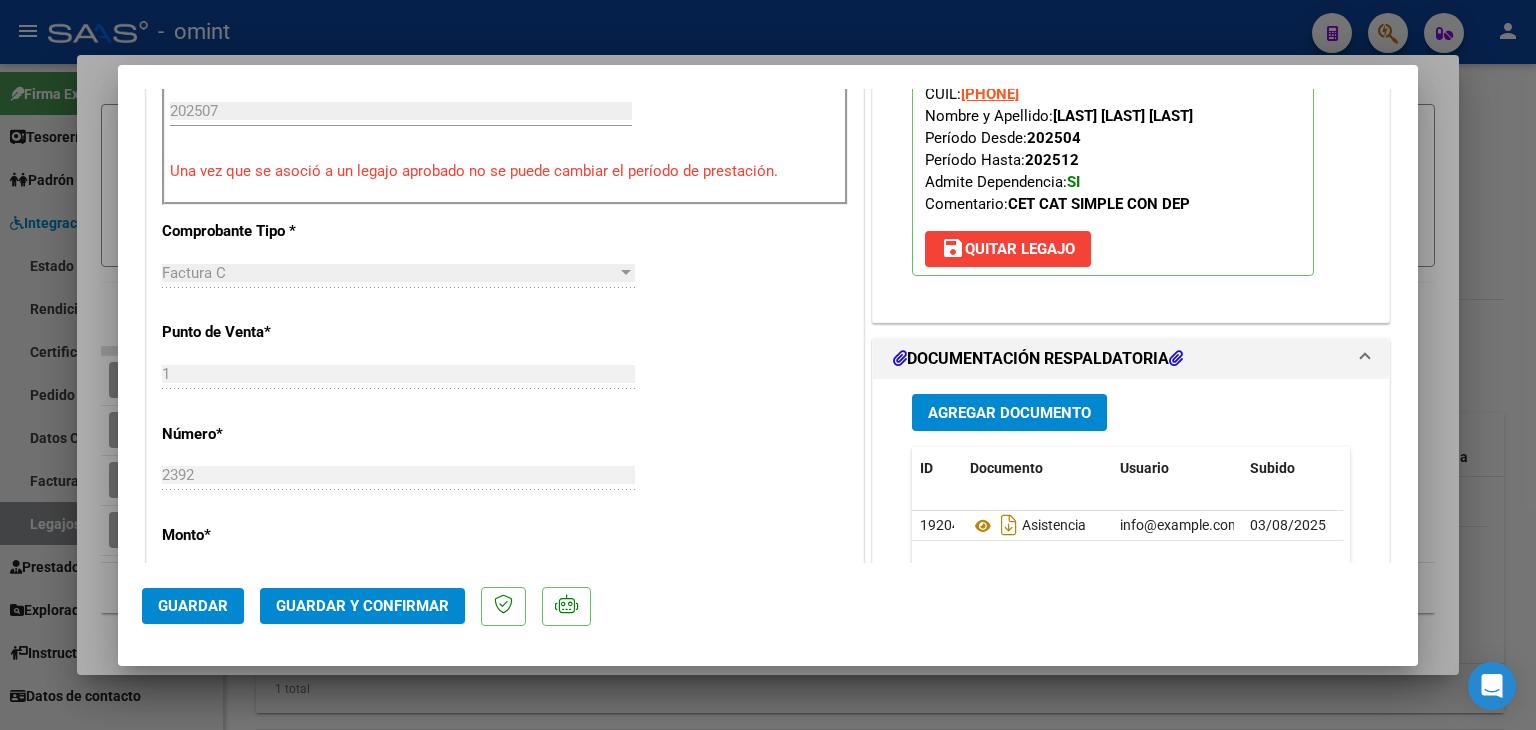 scroll, scrollTop: 800, scrollLeft: 0, axis: vertical 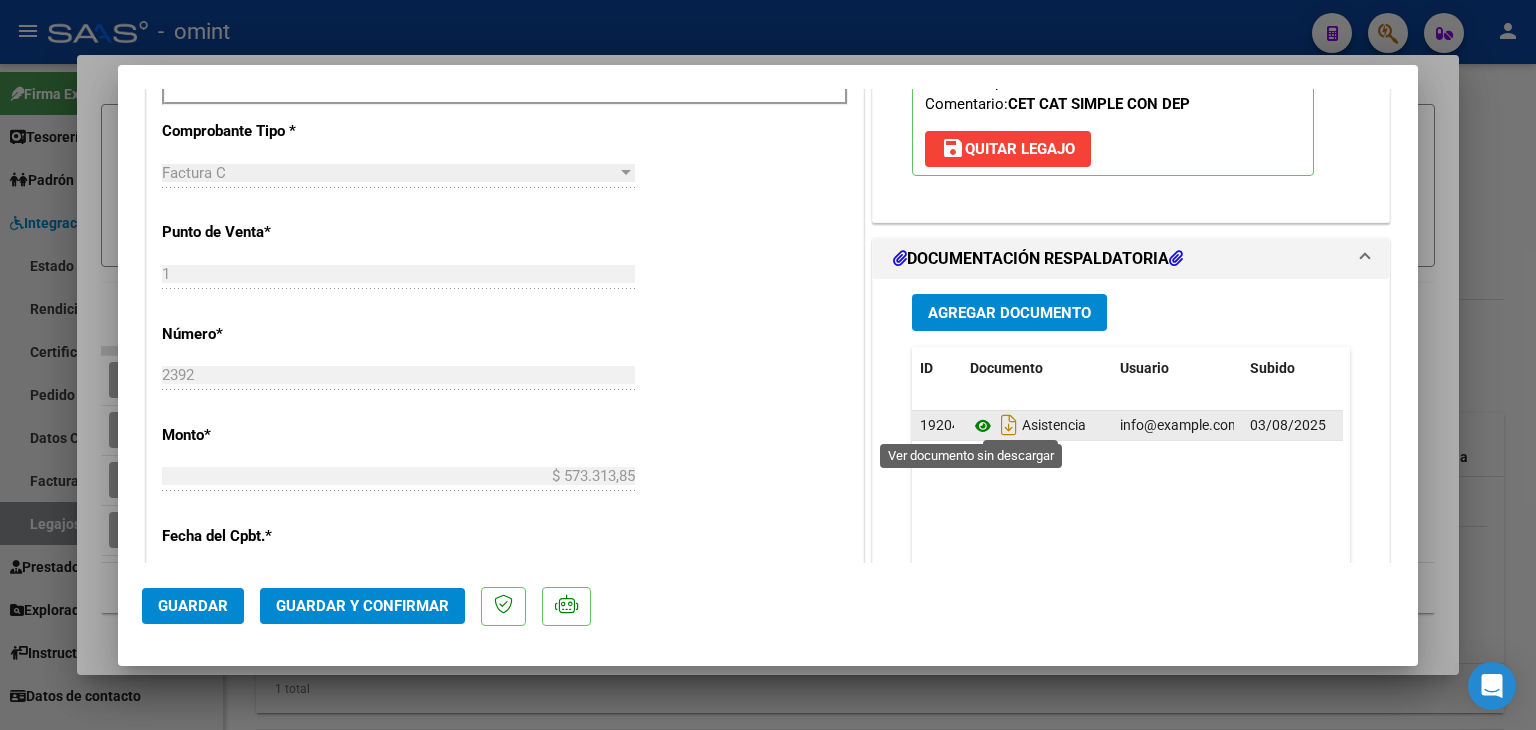 click 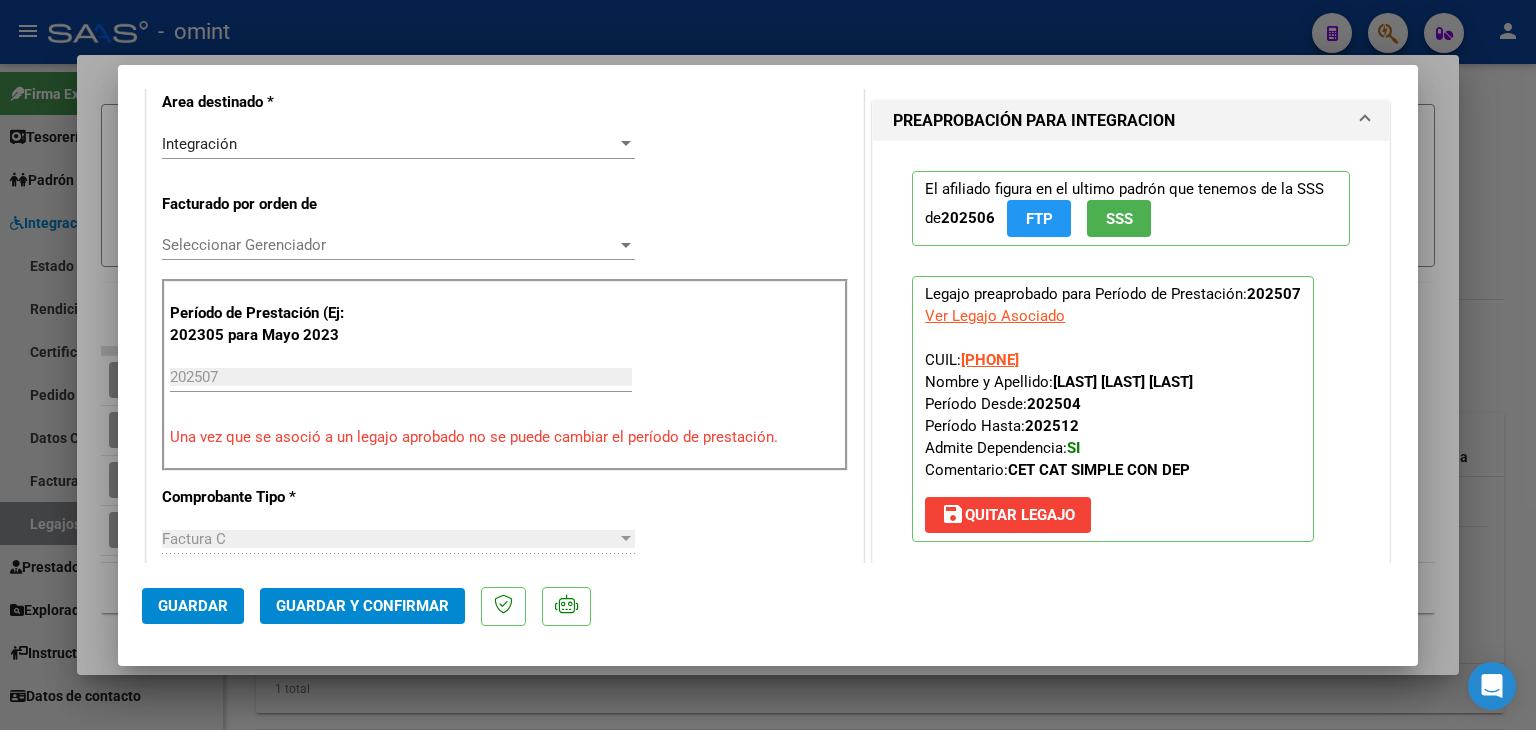scroll, scrollTop: 400, scrollLeft: 0, axis: vertical 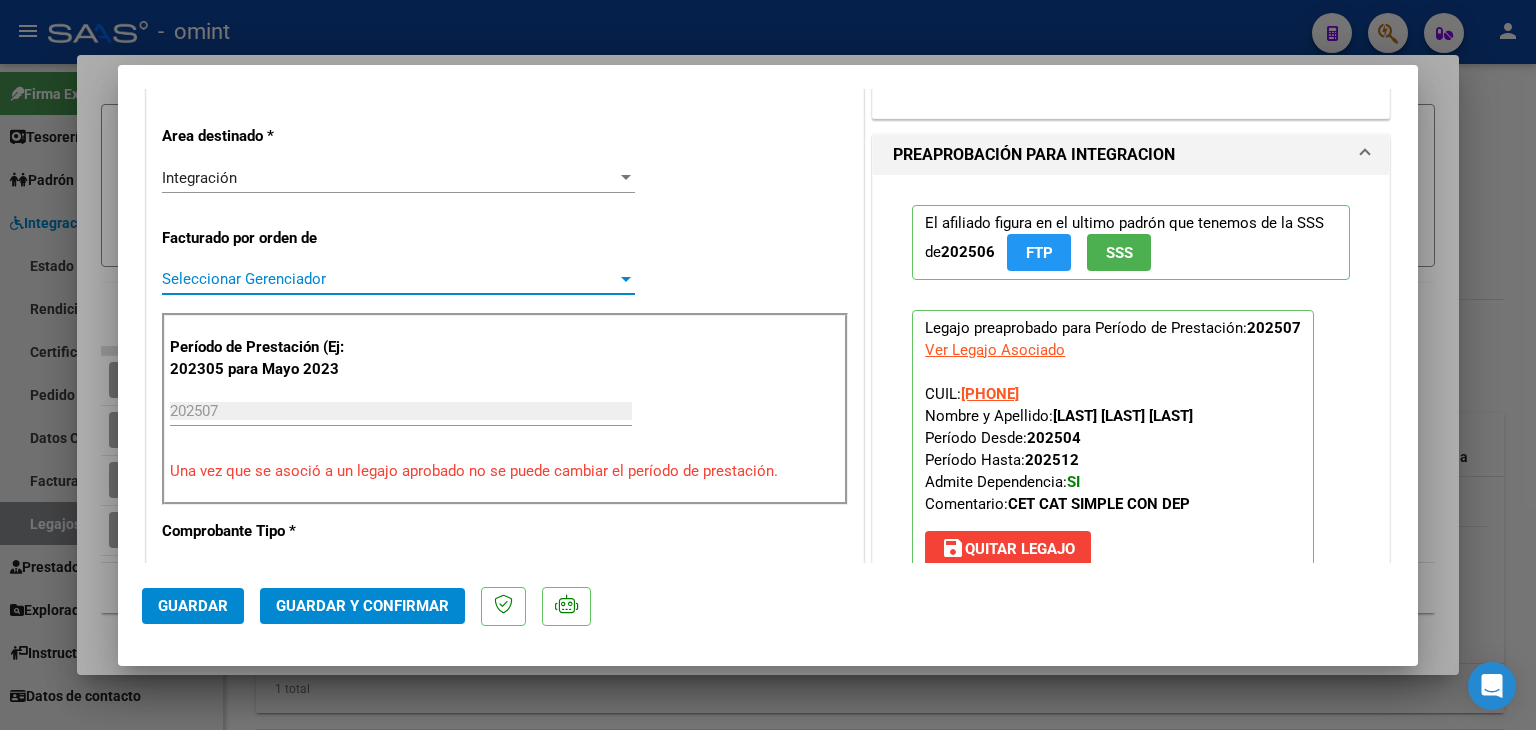 click on "Seleccionar Gerenciador" at bounding box center [389, 279] 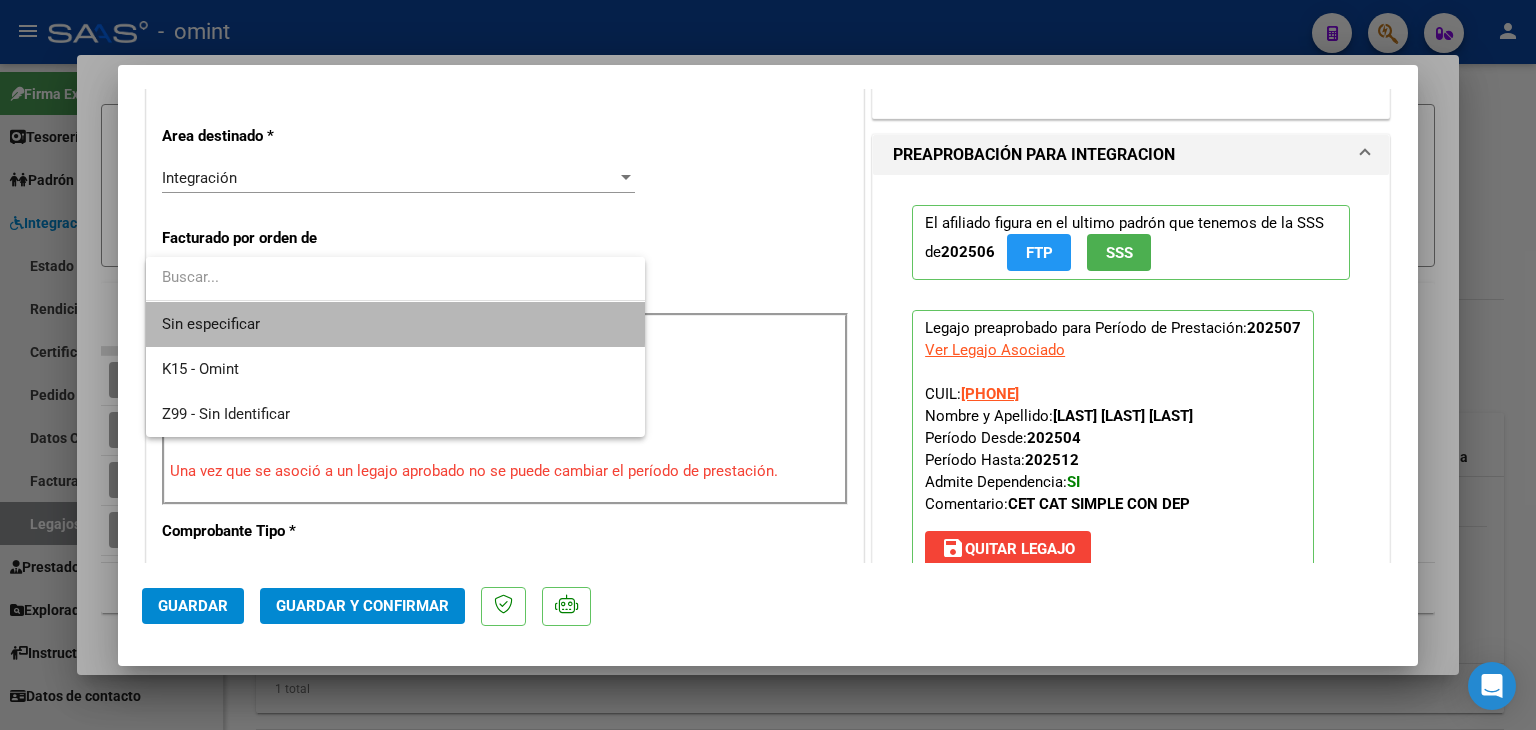 click on "Sin especificar" at bounding box center (395, 324) 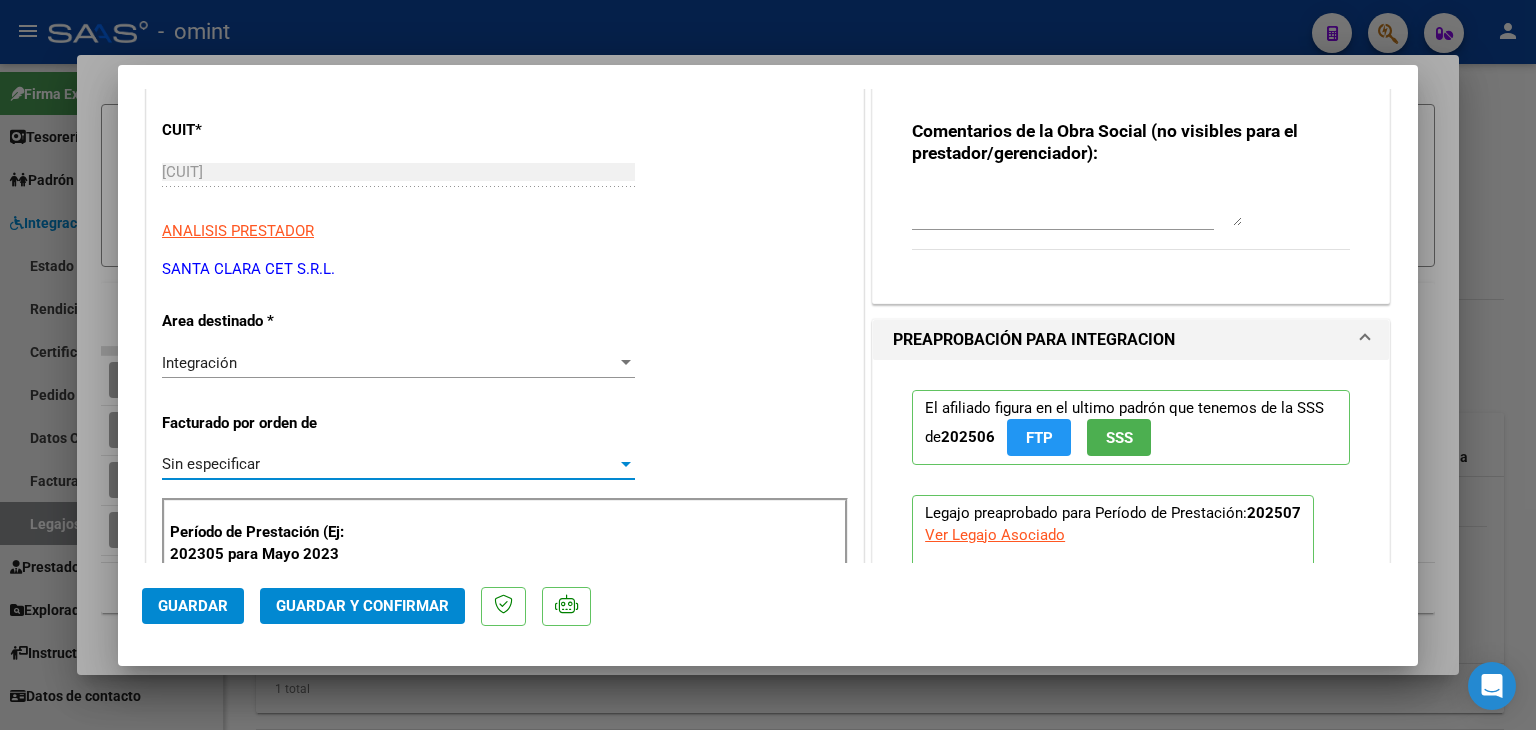 scroll, scrollTop: 200, scrollLeft: 0, axis: vertical 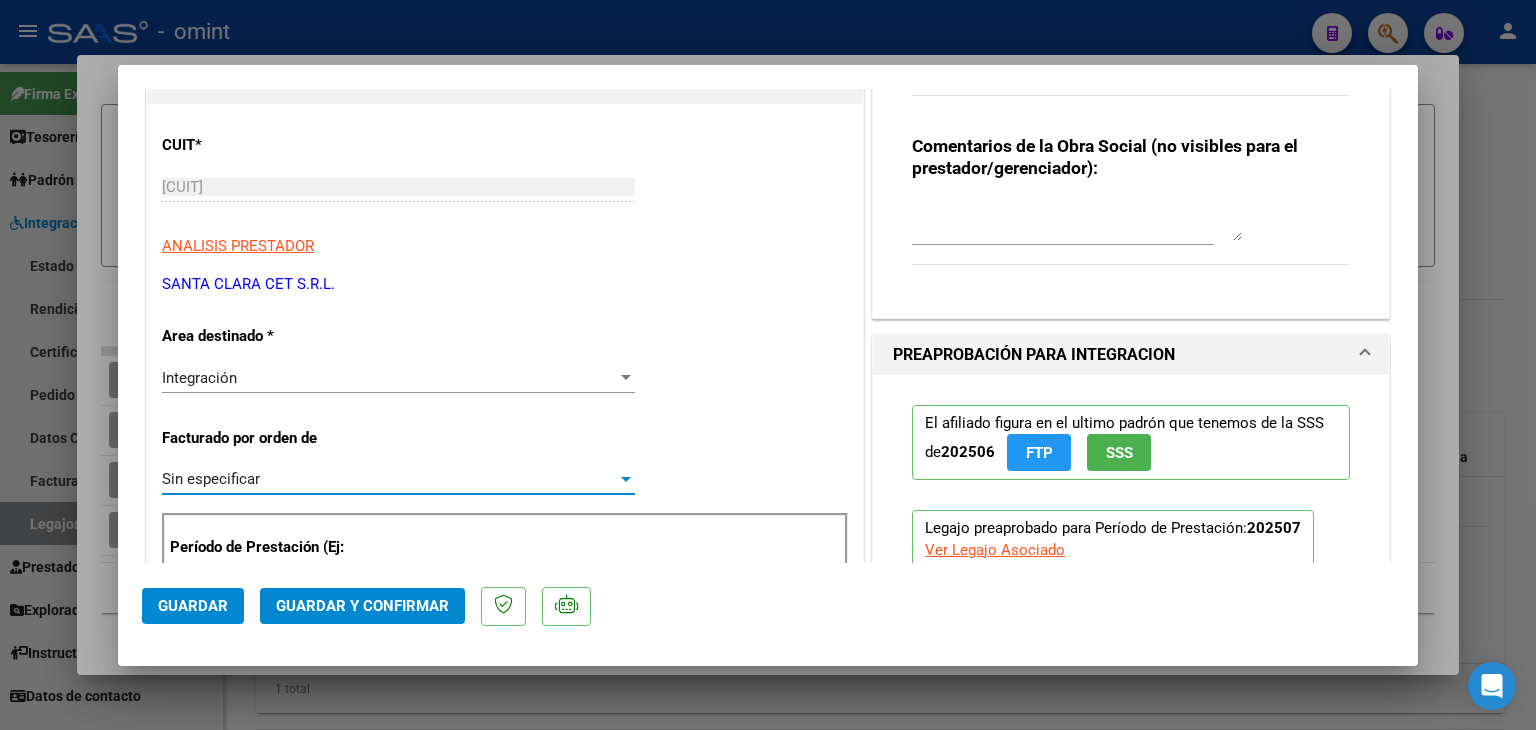 click on "Integración" at bounding box center [389, 378] 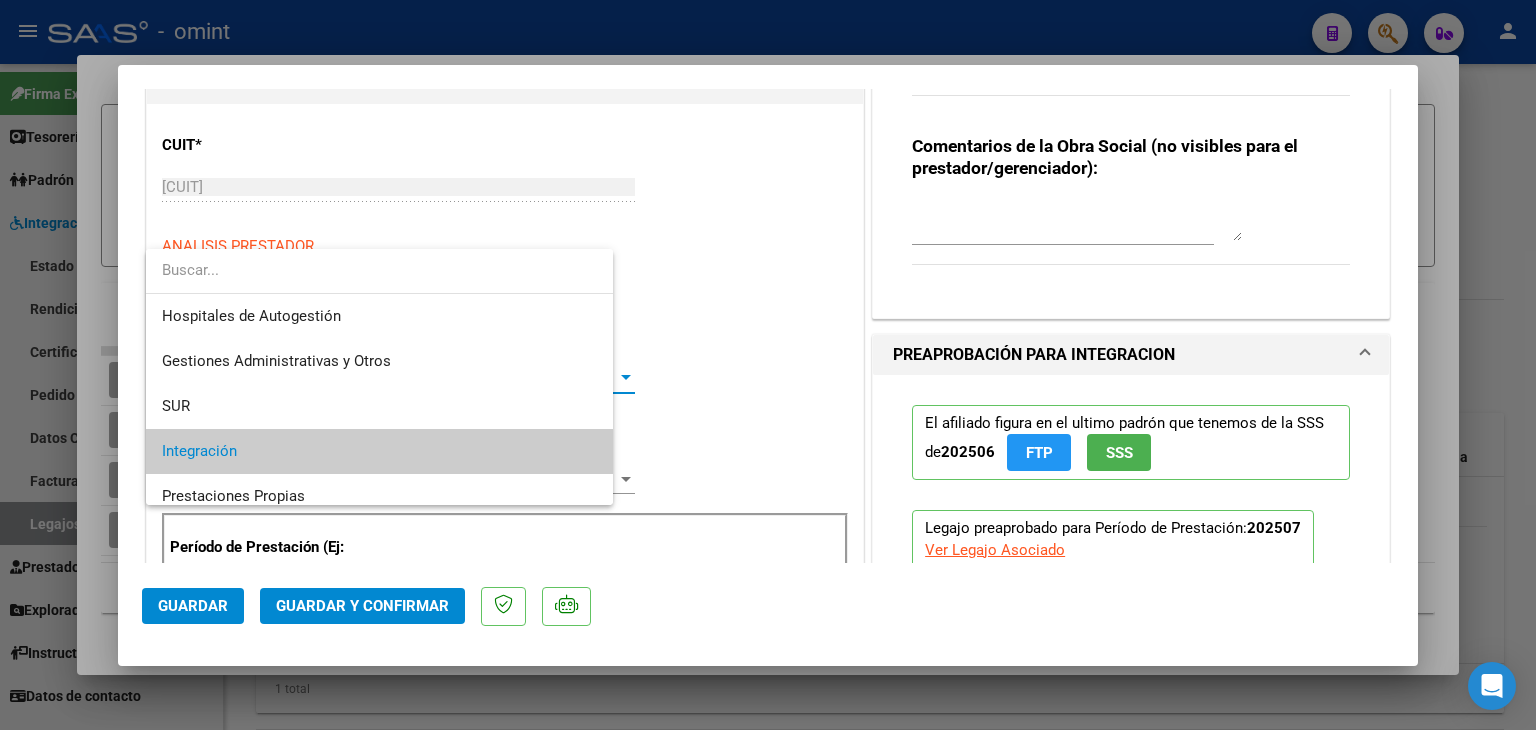 scroll, scrollTop: 74, scrollLeft: 0, axis: vertical 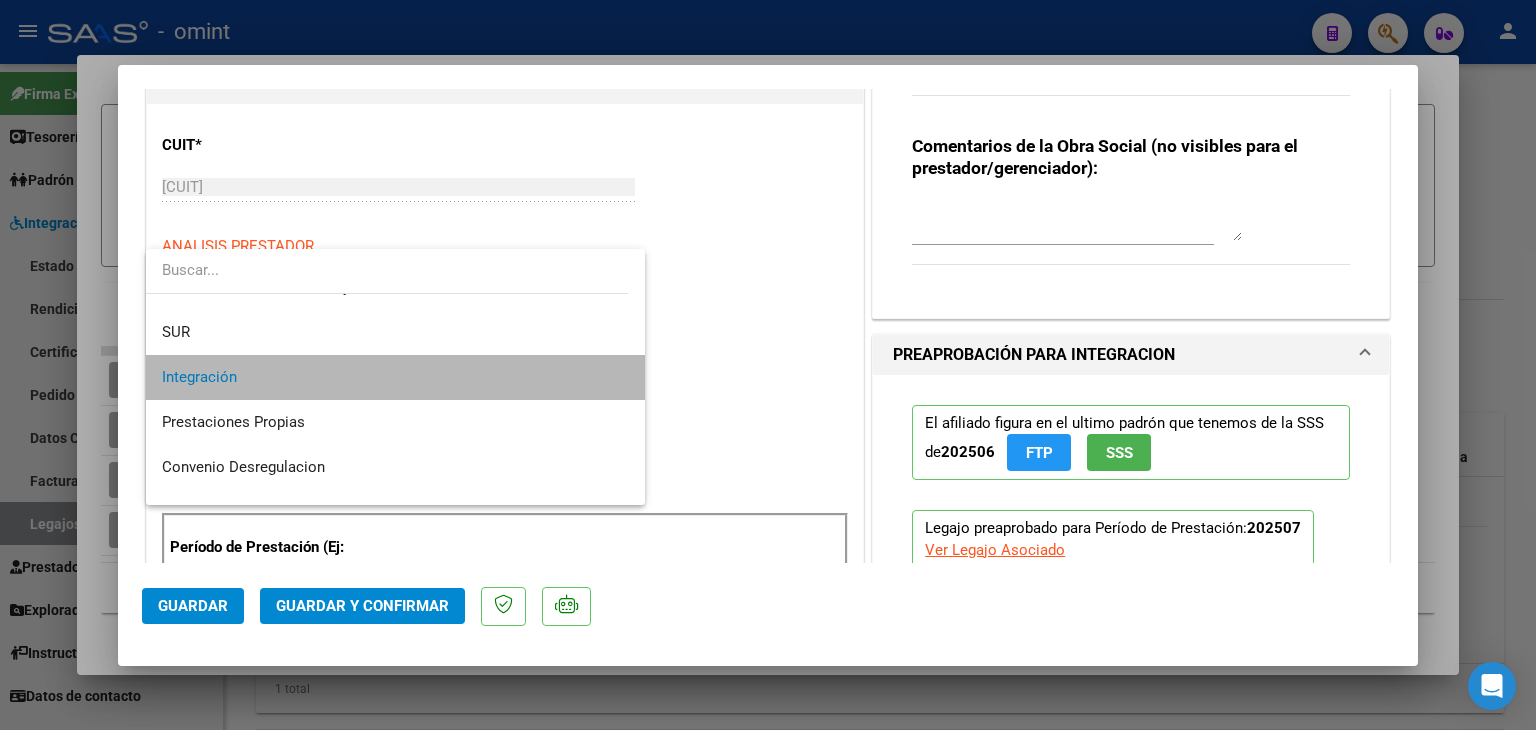 click on "Integración" at bounding box center [395, 377] 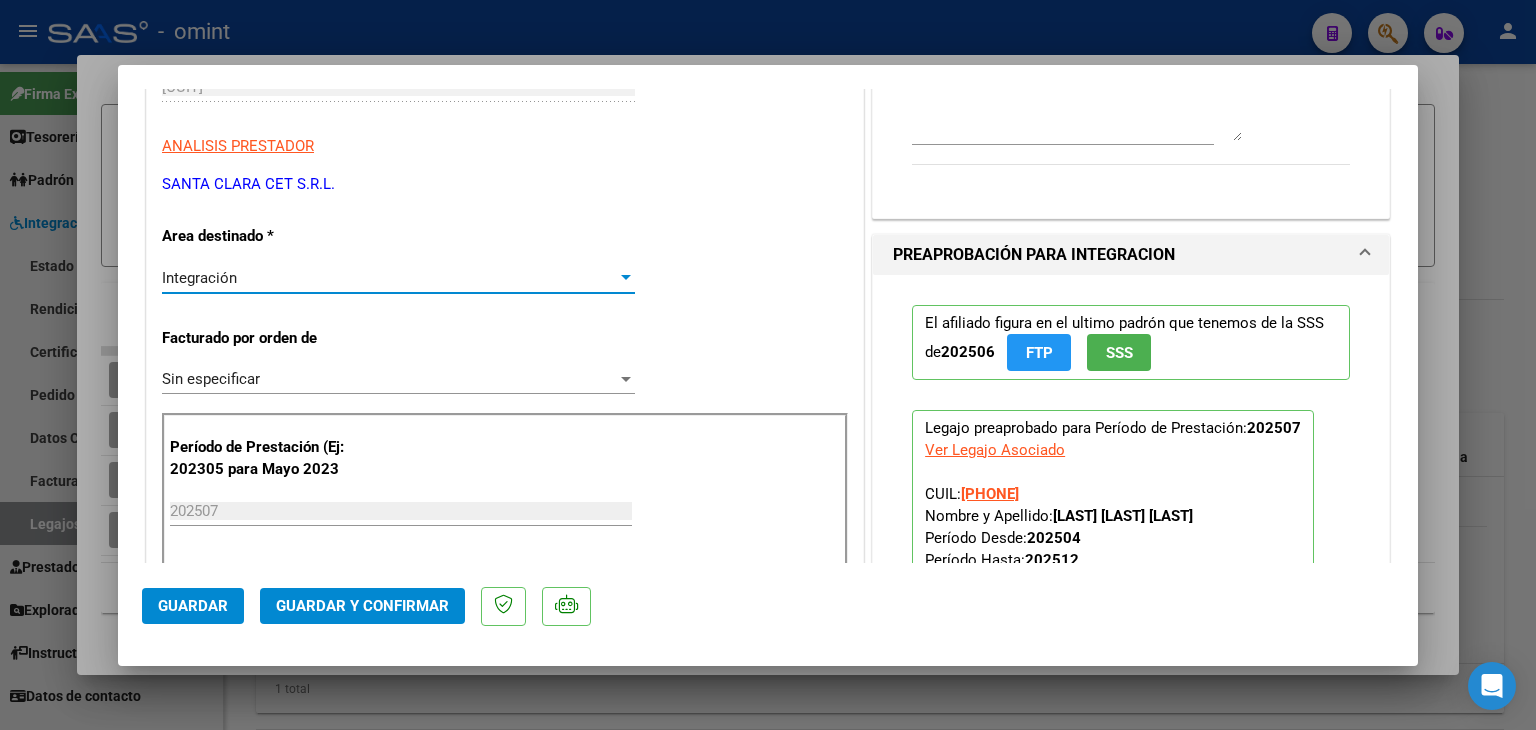 scroll, scrollTop: 400, scrollLeft: 0, axis: vertical 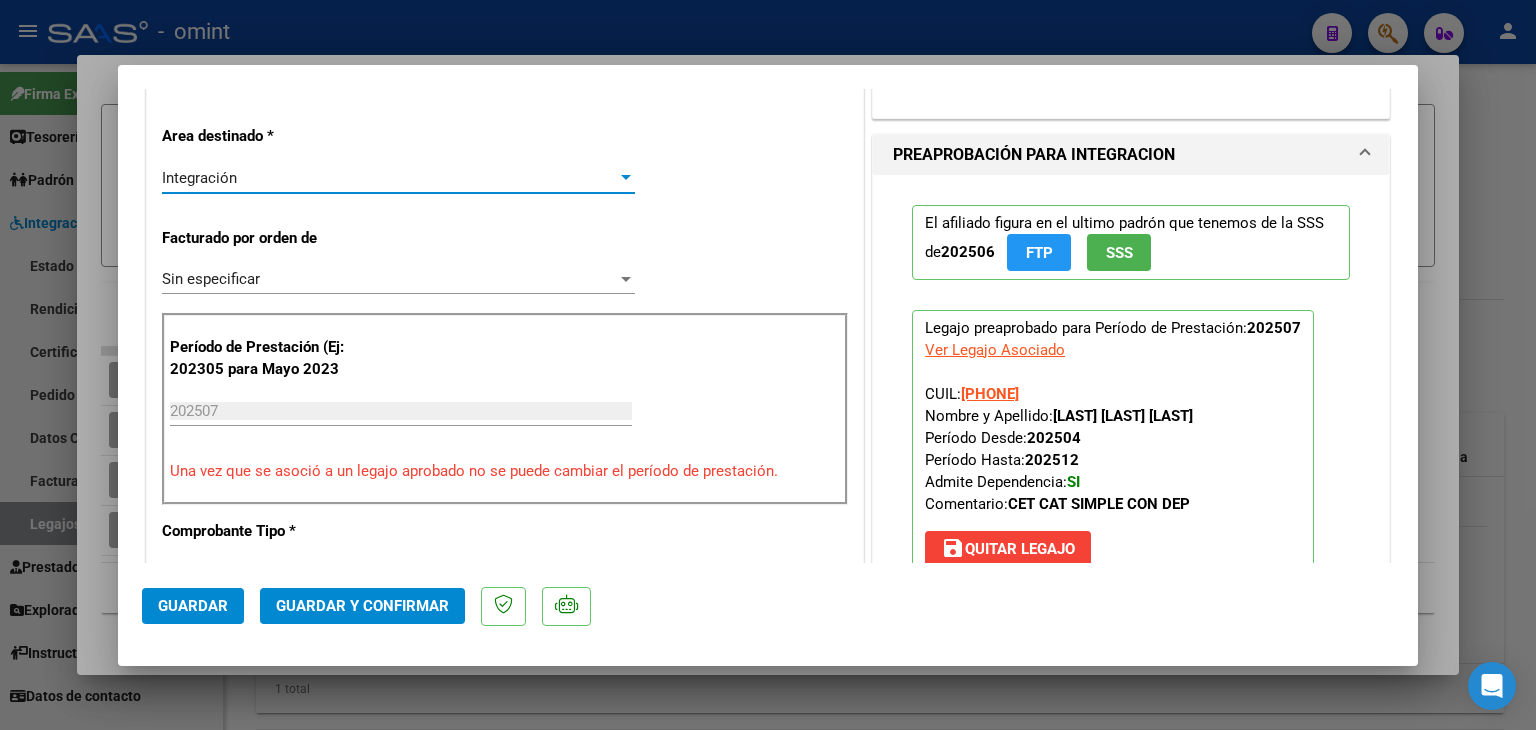 click on "202507" at bounding box center [401, 411] 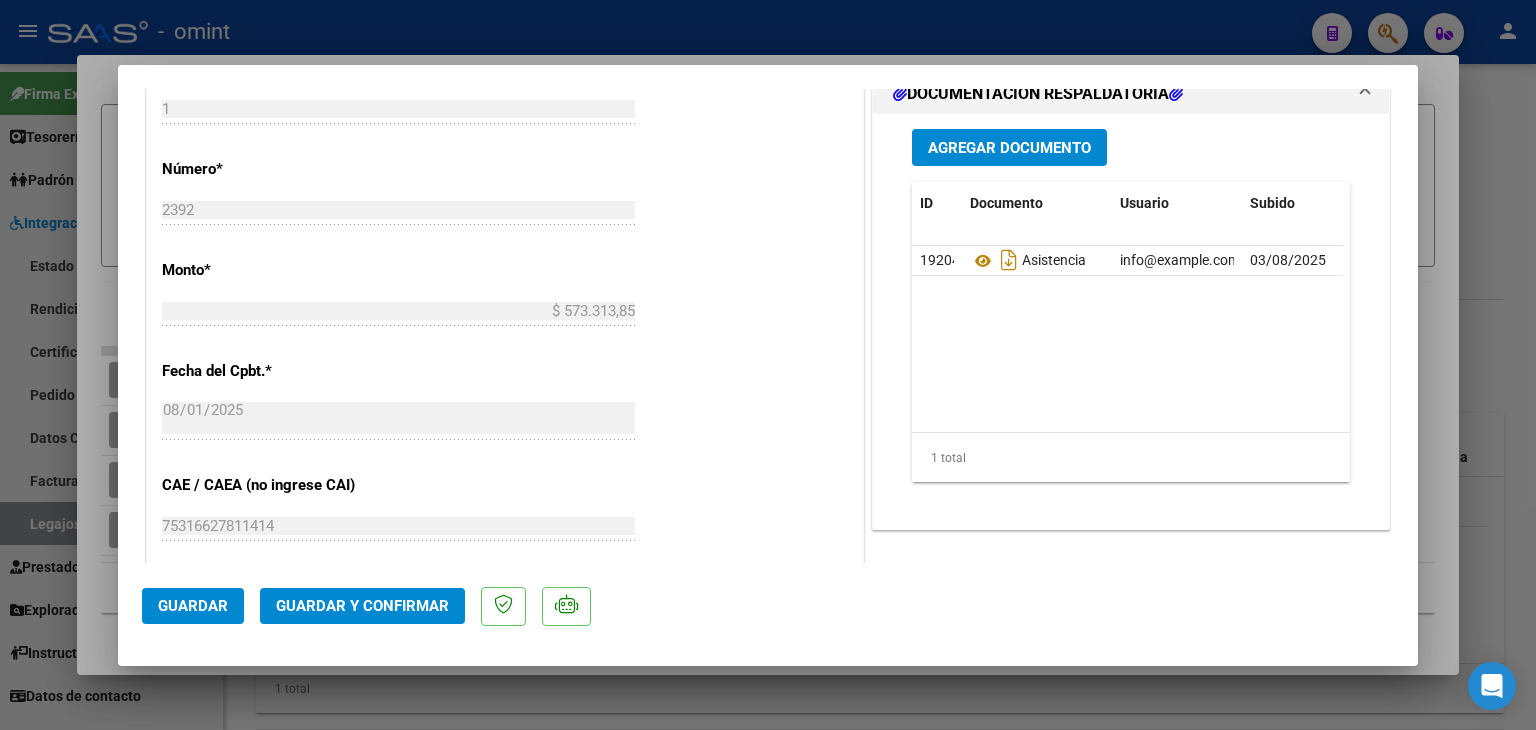 scroll, scrollTop: 1000, scrollLeft: 0, axis: vertical 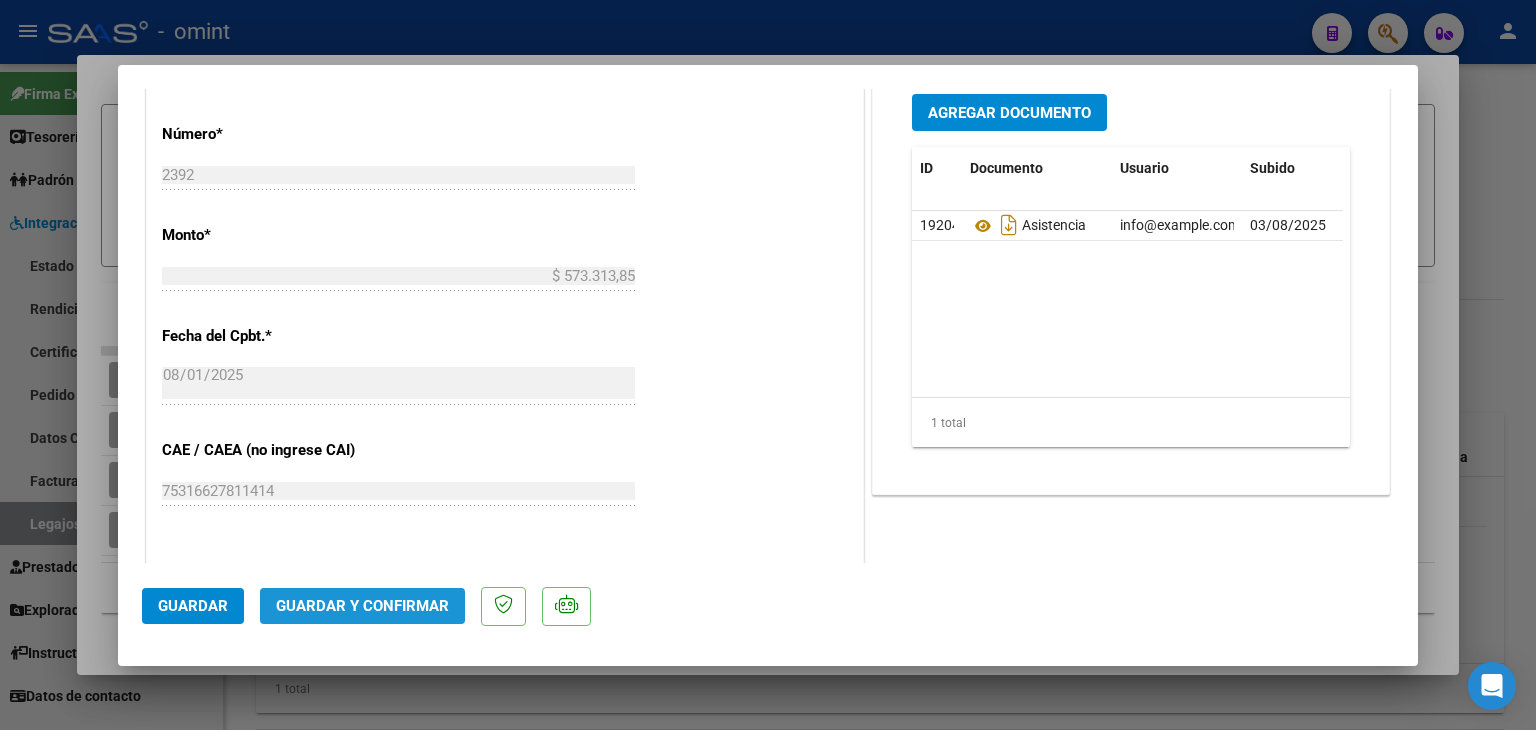 click on "Guardar y Confirmar" 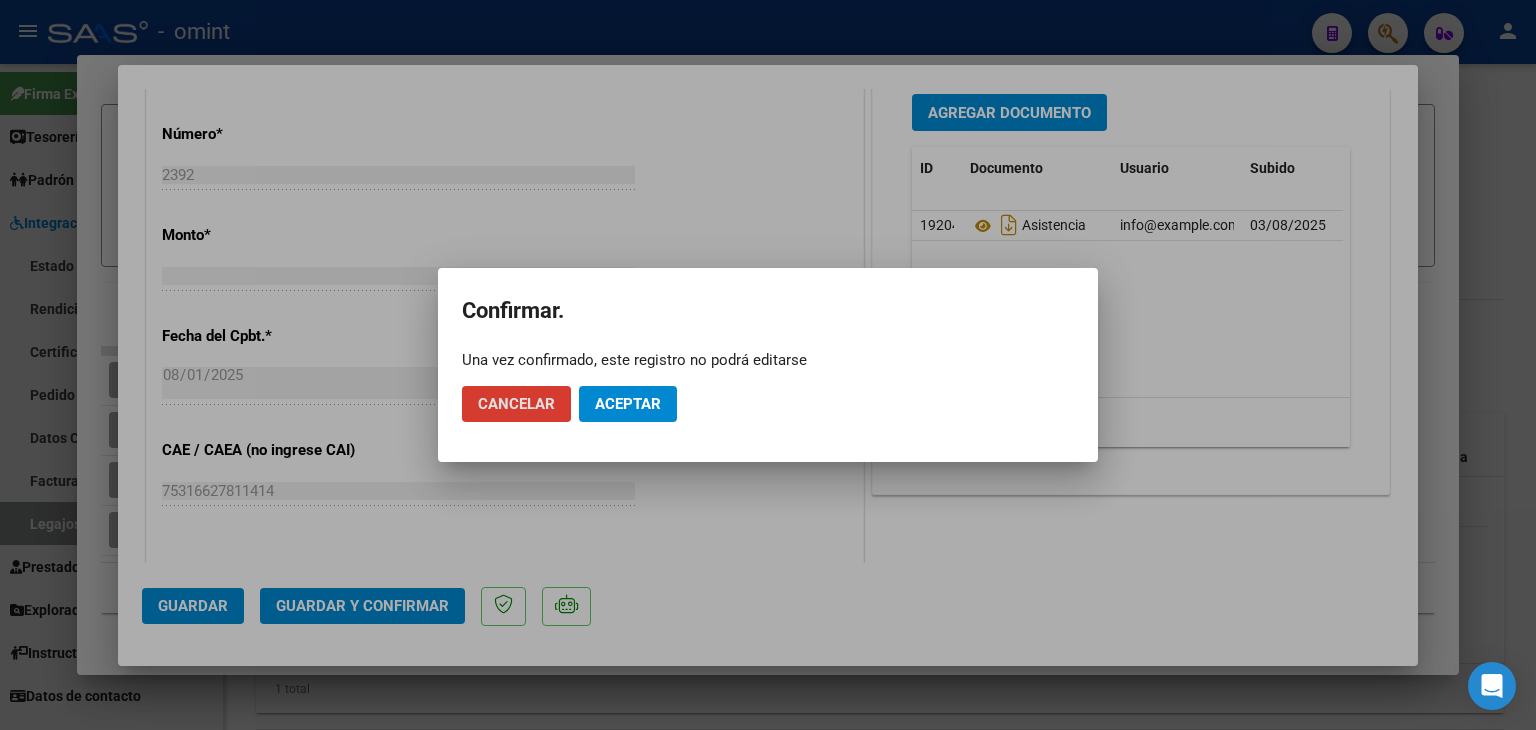 click on "Aceptar" 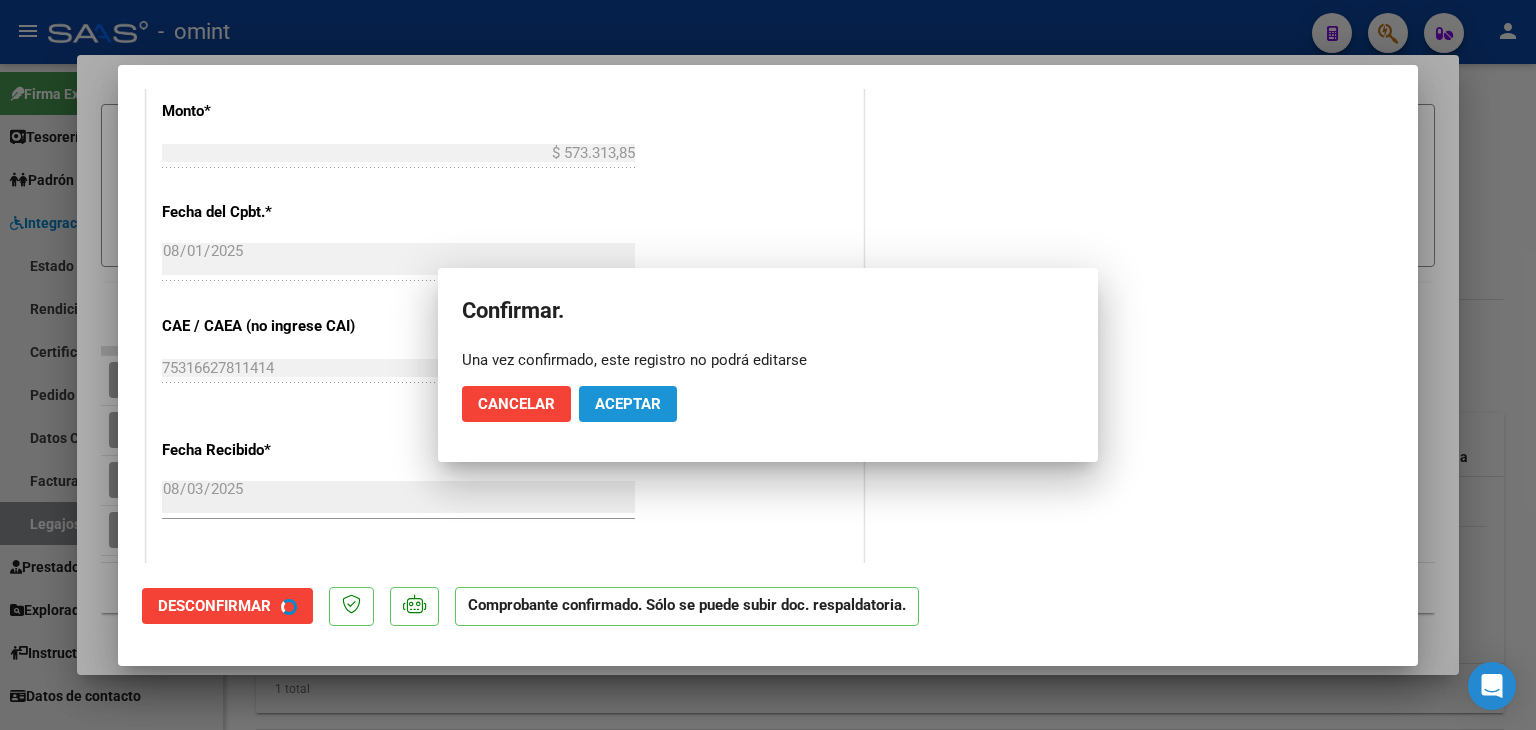 scroll, scrollTop: 876, scrollLeft: 0, axis: vertical 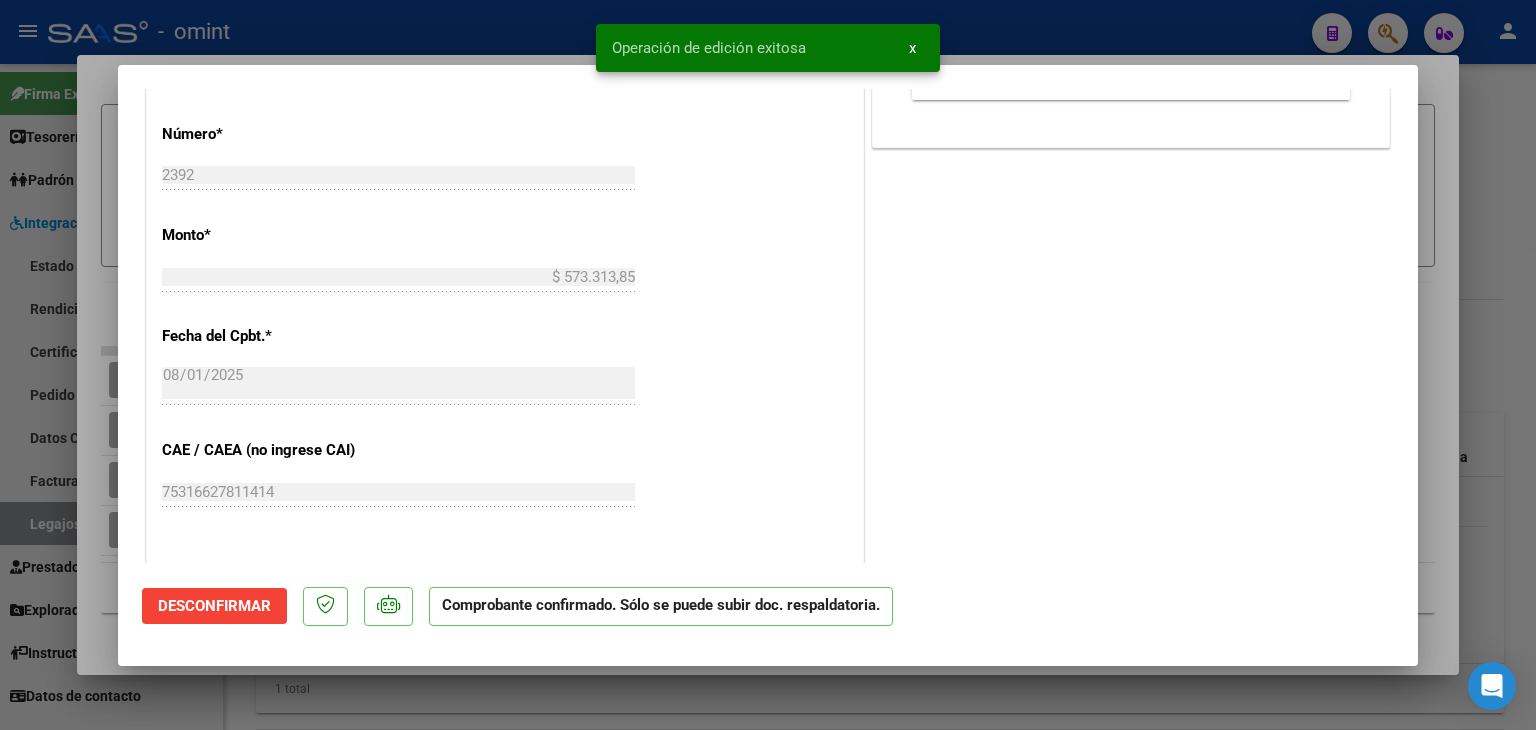 type 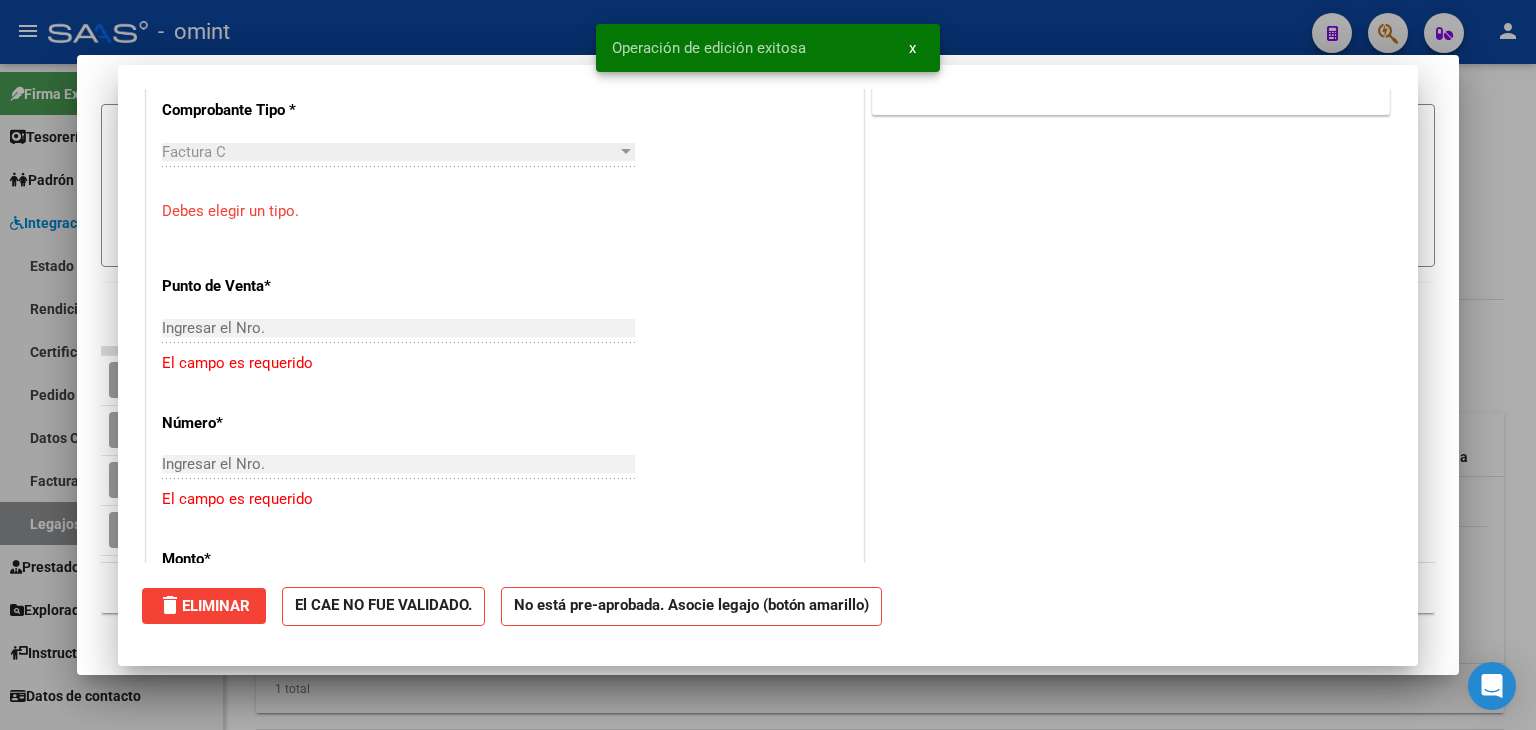 type 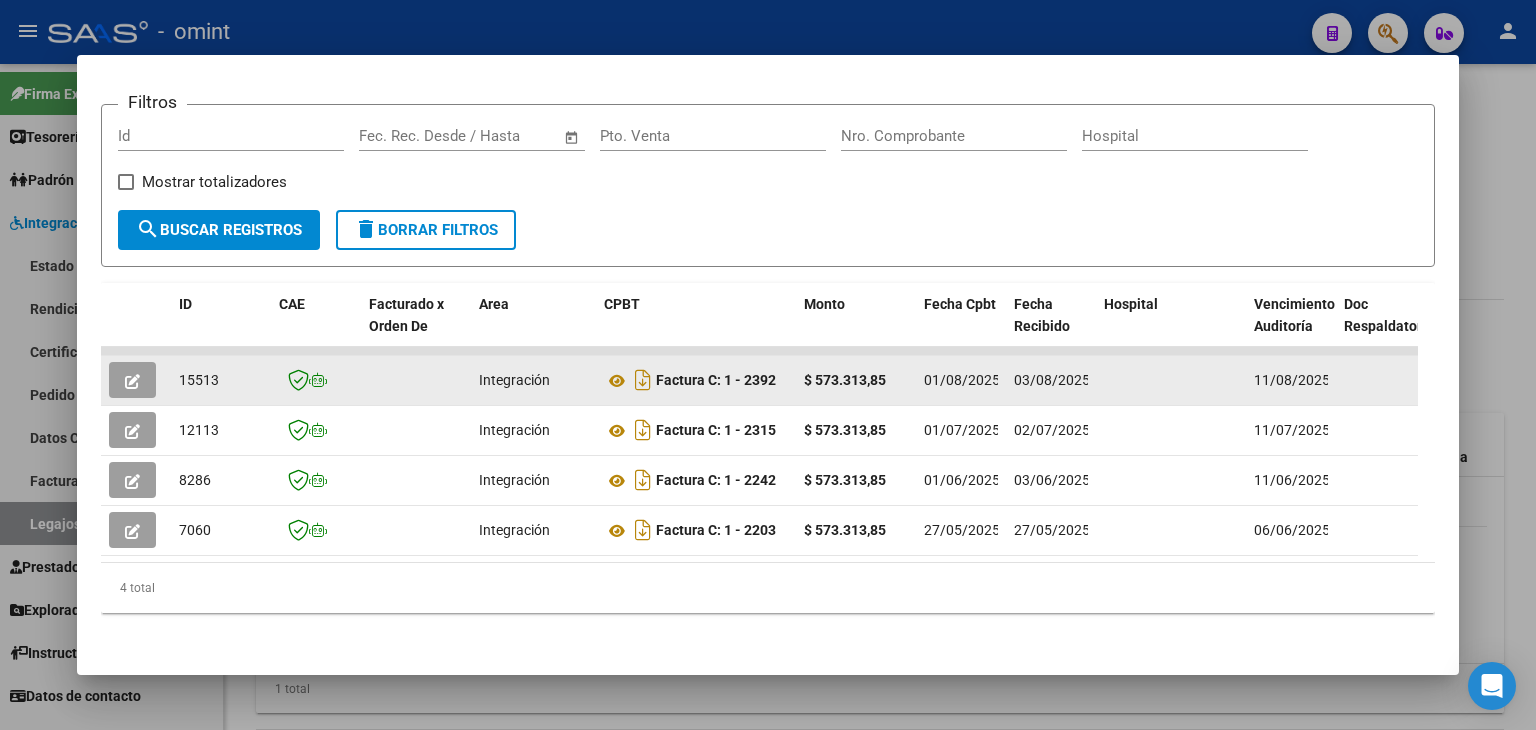 drag, startPoint x: 228, startPoint y: 364, endPoint x: 181, endPoint y: 361, distance: 47.095646 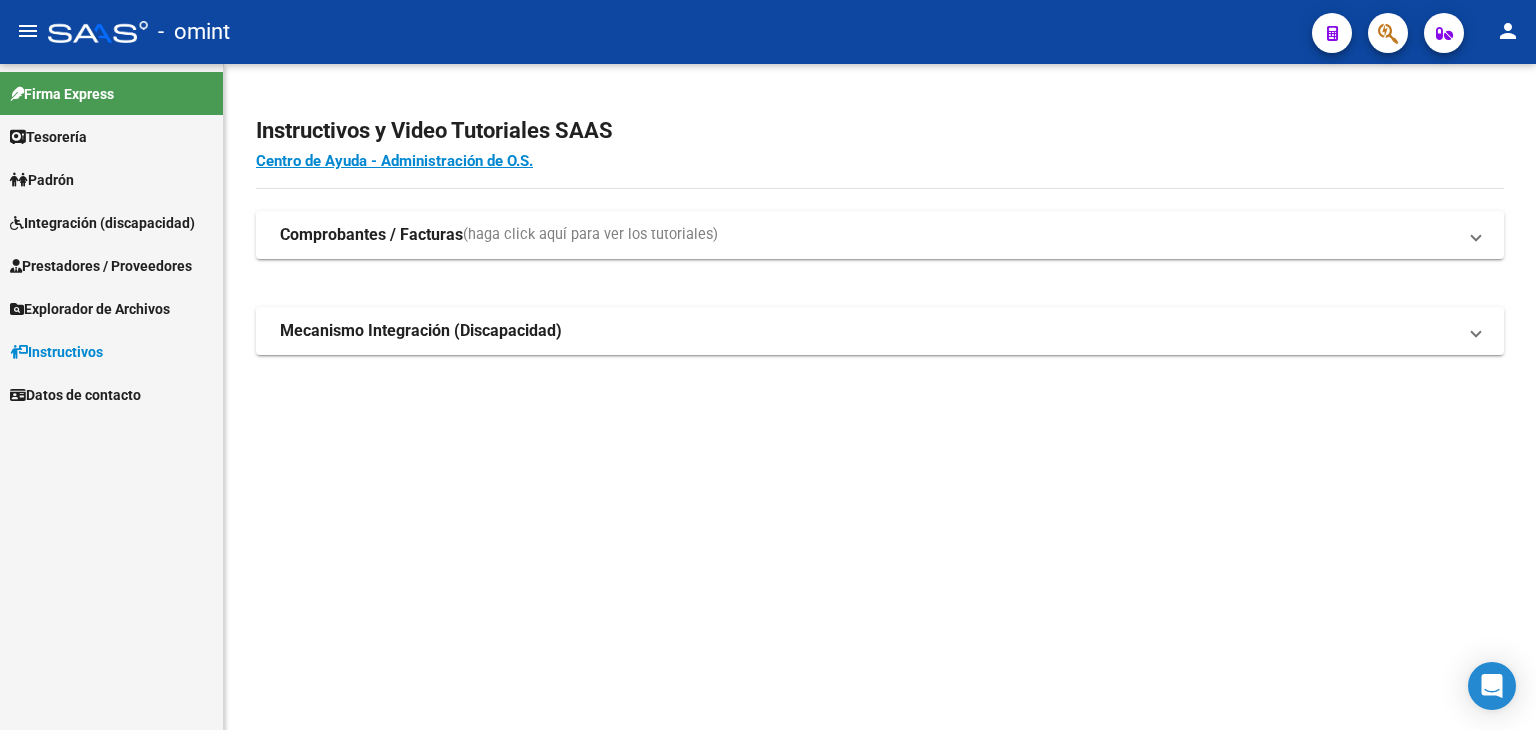 scroll, scrollTop: 0, scrollLeft: 0, axis: both 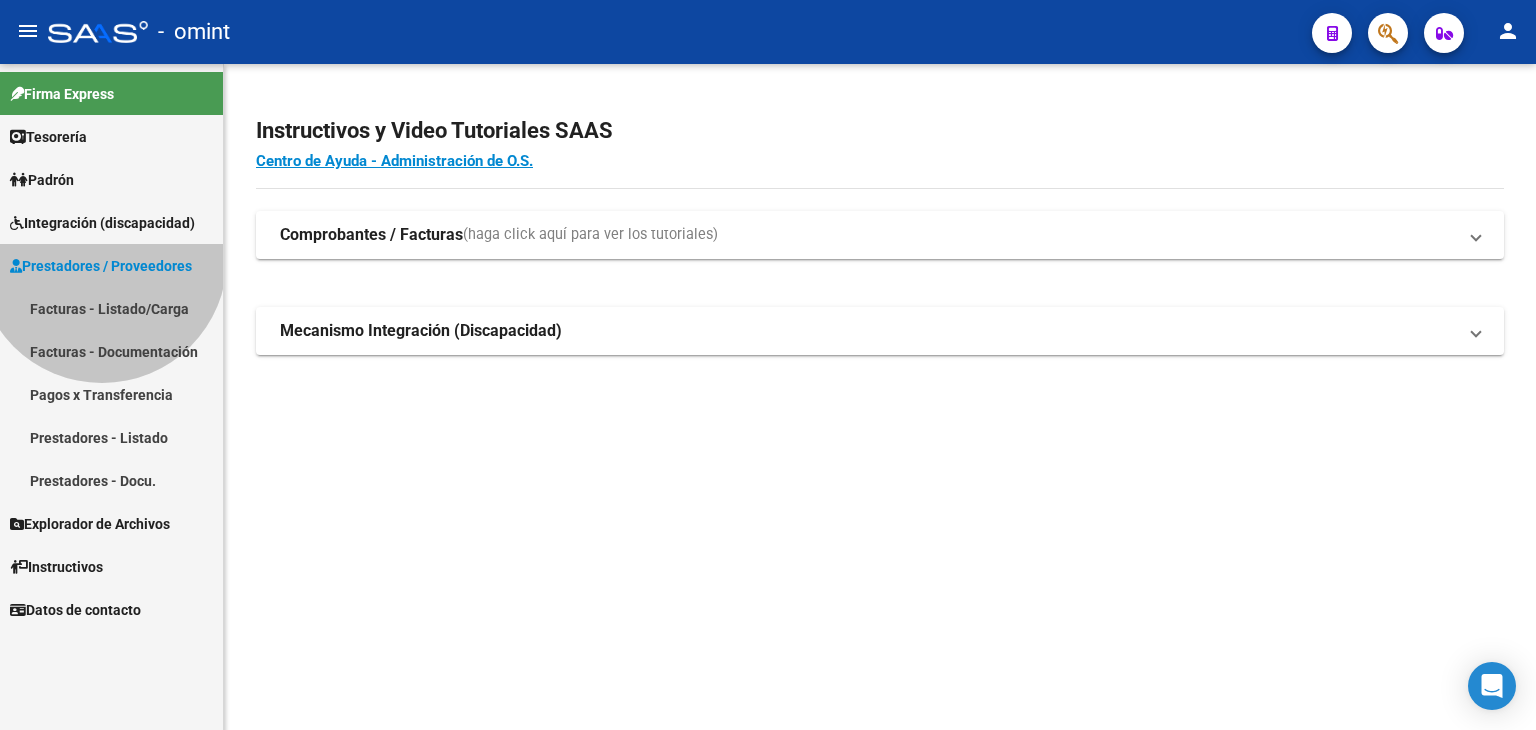 click on "Prestadores / Proveedores" at bounding box center (101, 266) 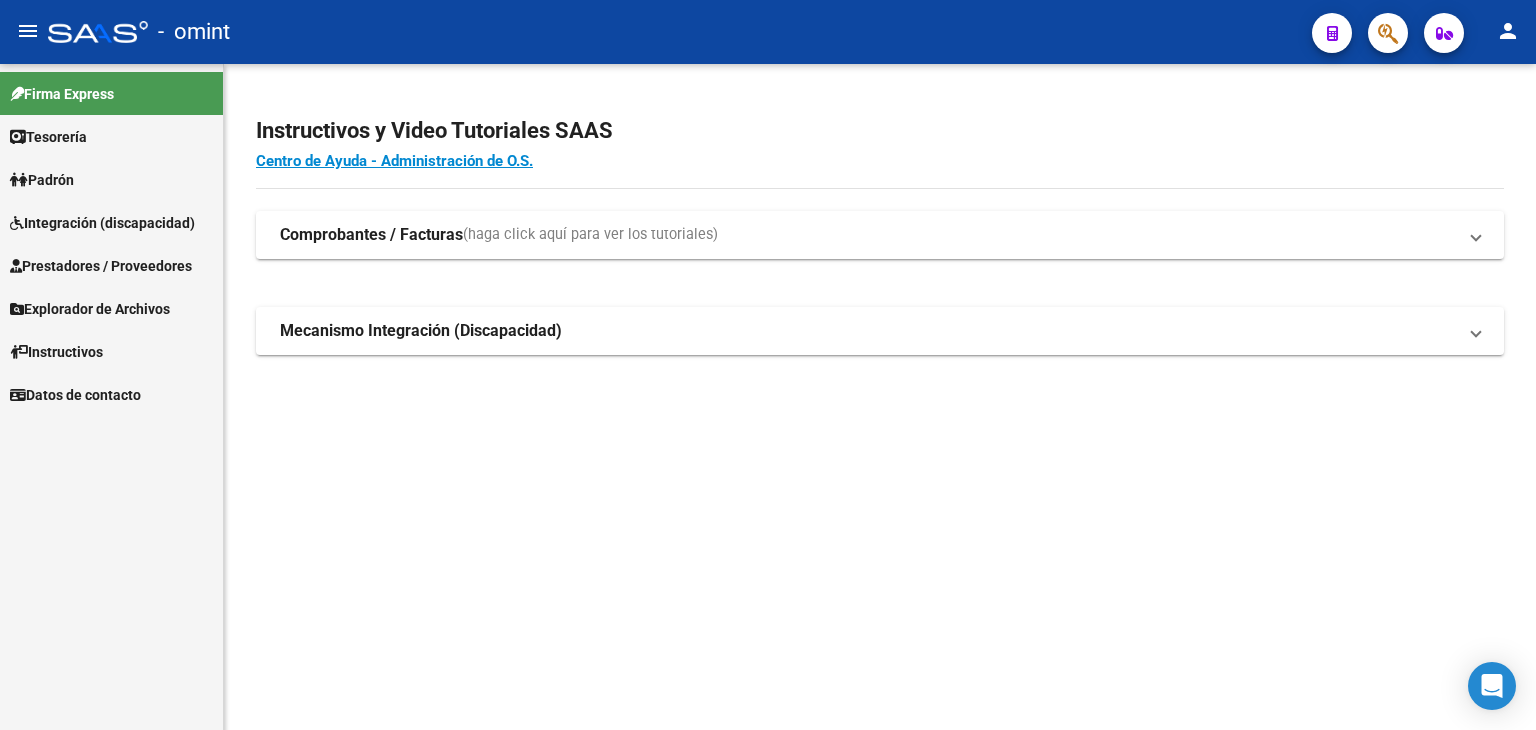 click on "Prestadores / Proveedores" at bounding box center [101, 266] 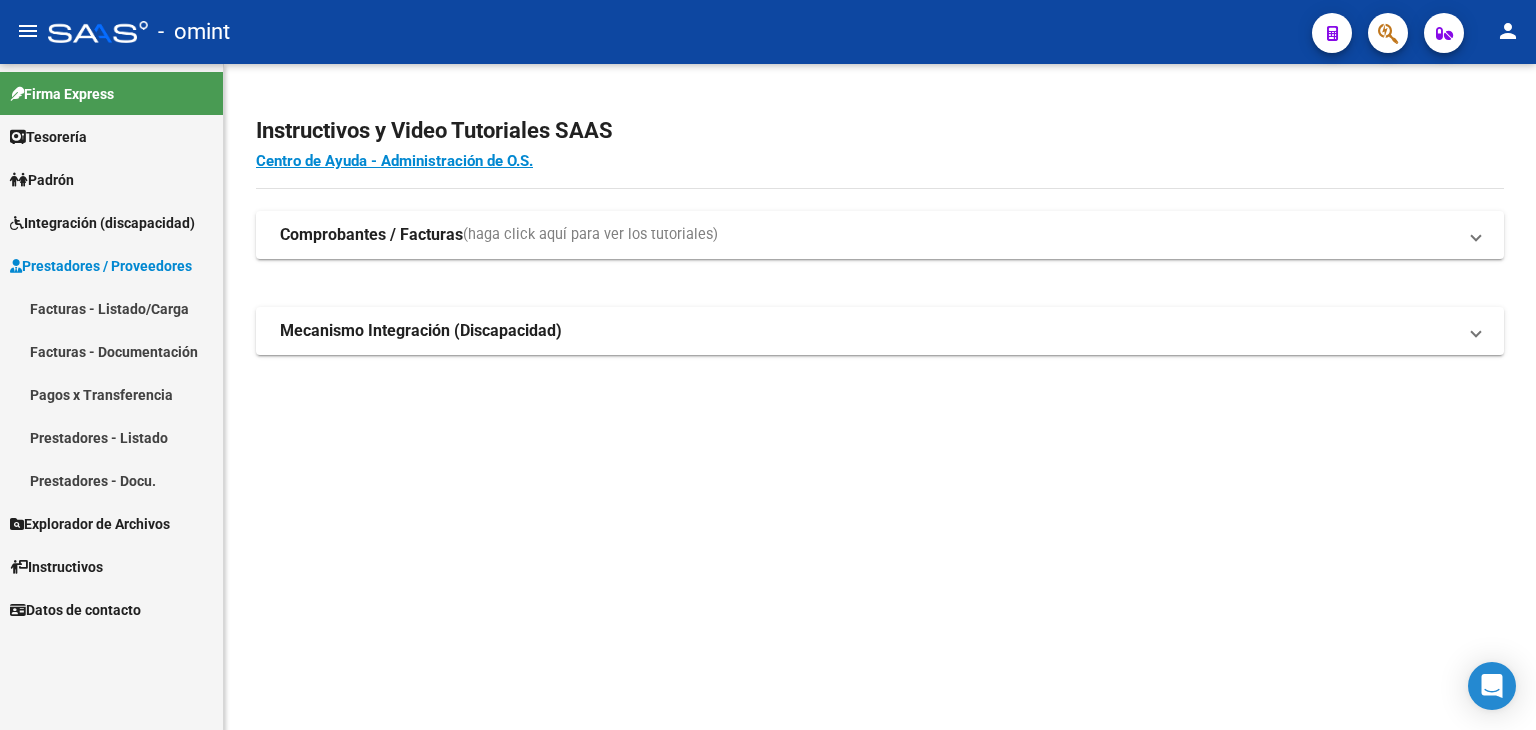 click on "Facturas - Listado/Carga" at bounding box center (111, 308) 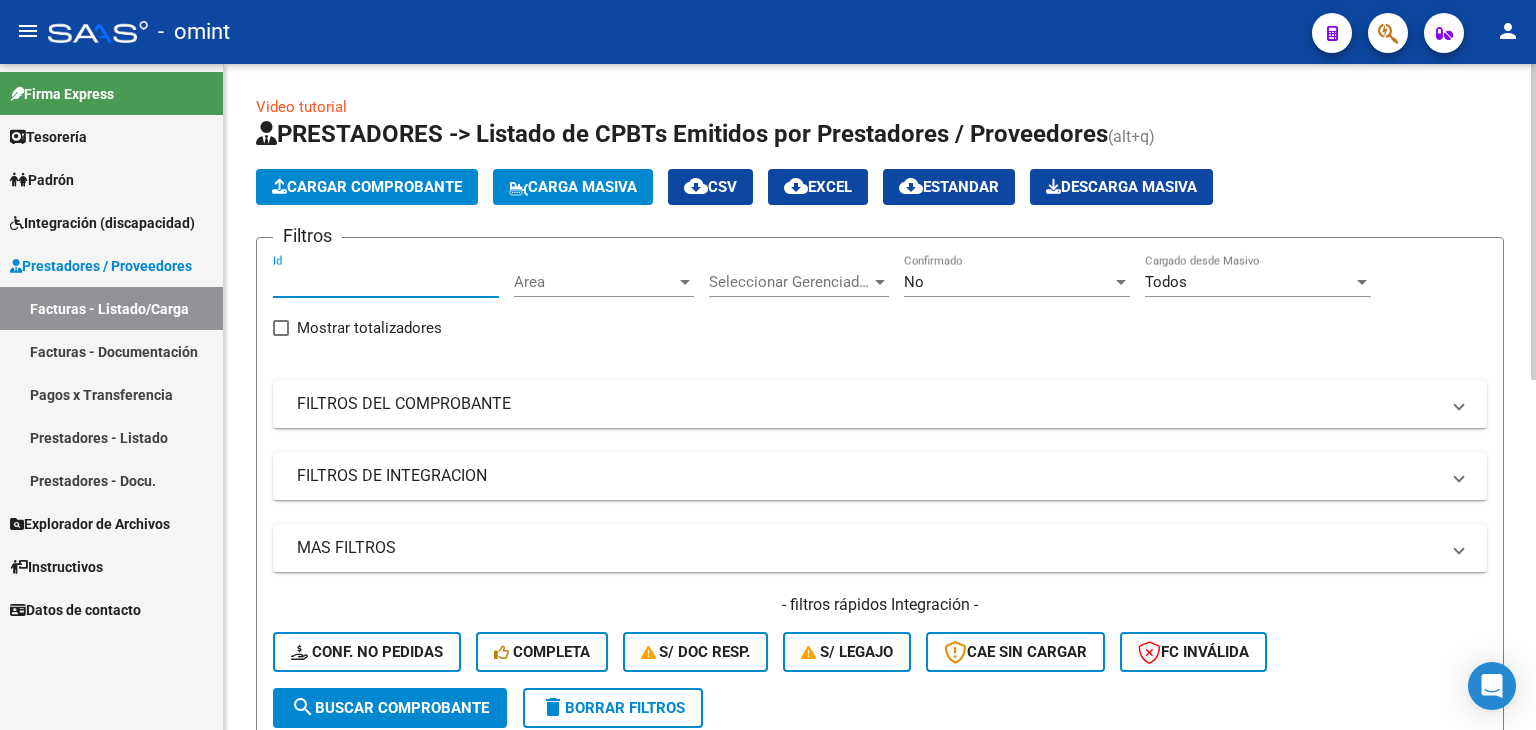 click on "Id" at bounding box center [386, 282] 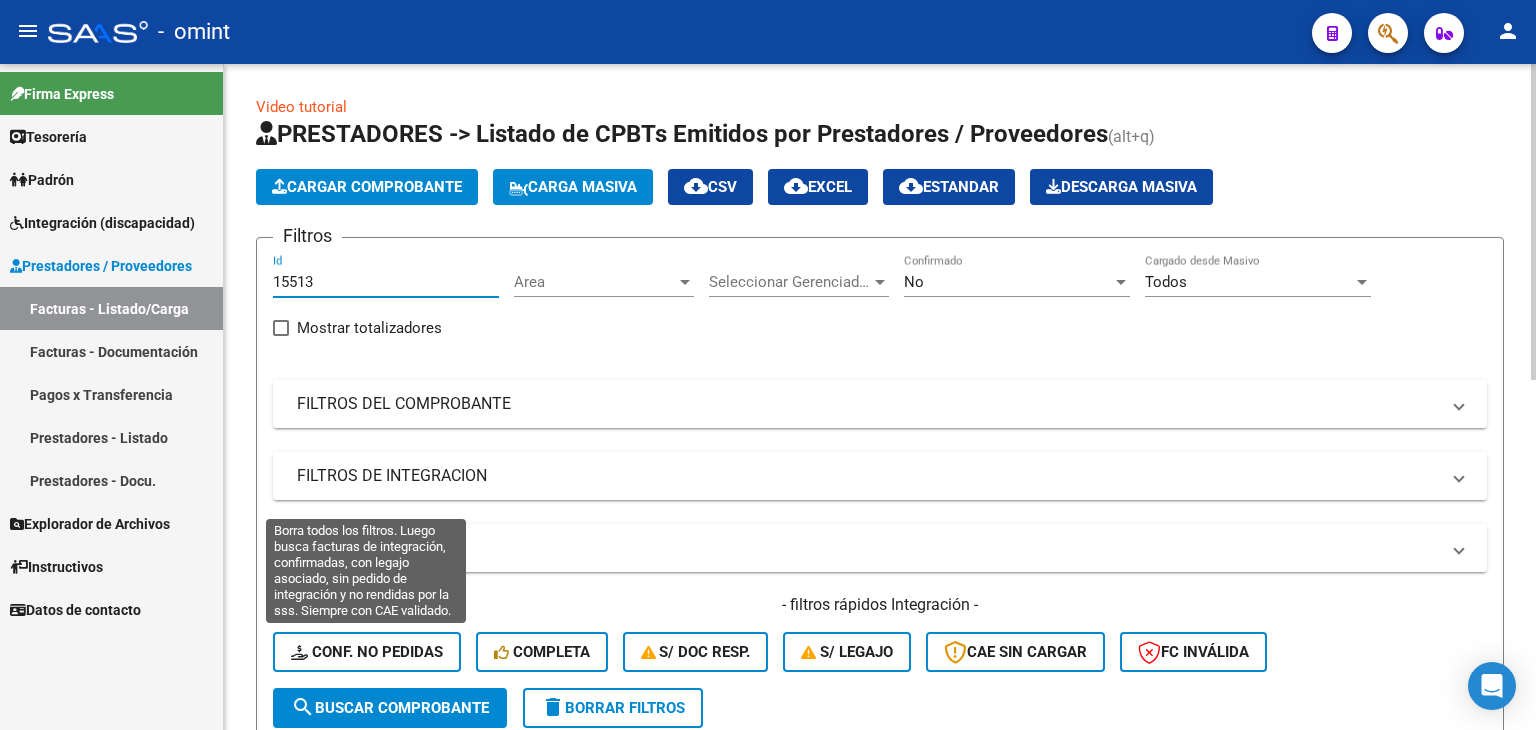 type on "15513" 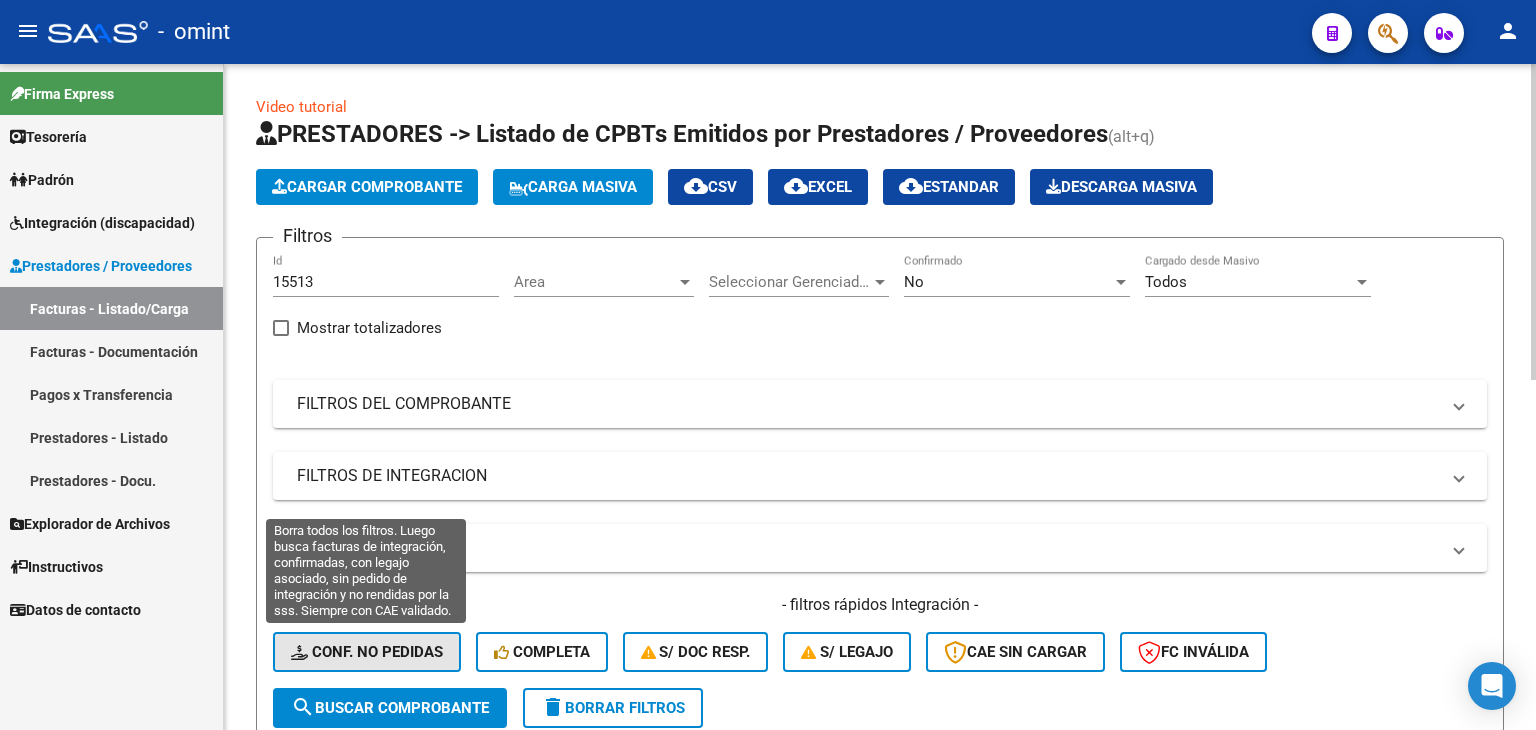 click on "Conf. no pedidas" 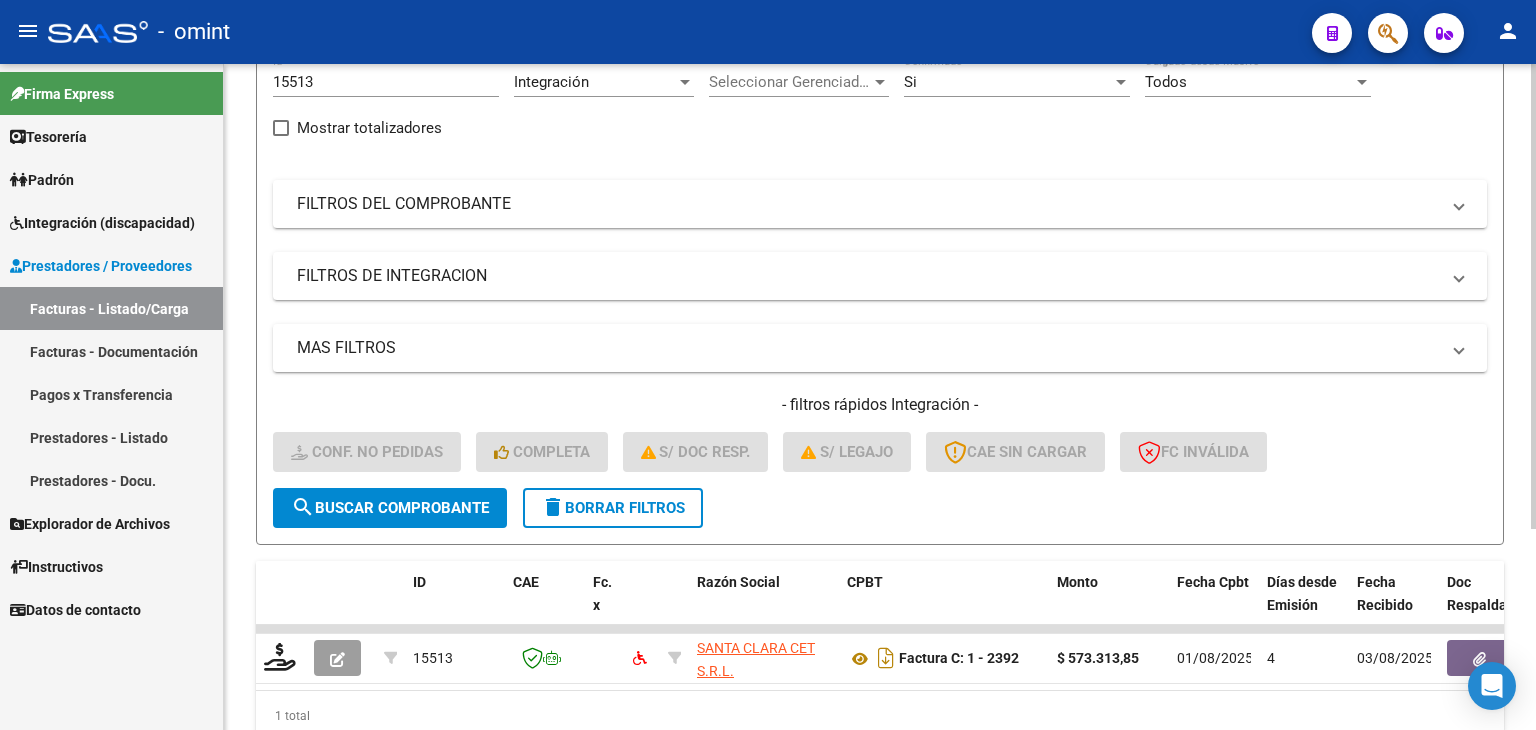 scroll, scrollTop: 288, scrollLeft: 0, axis: vertical 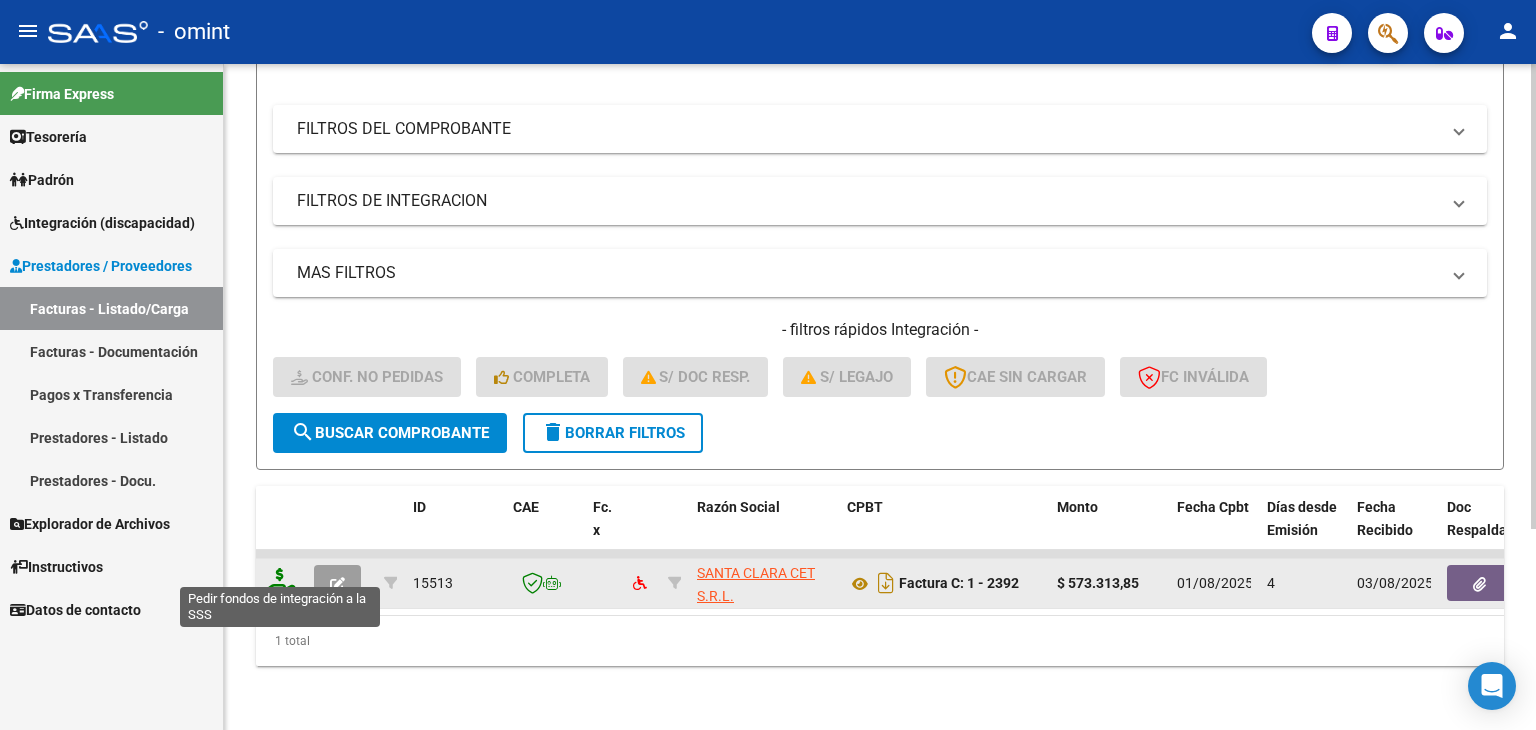click 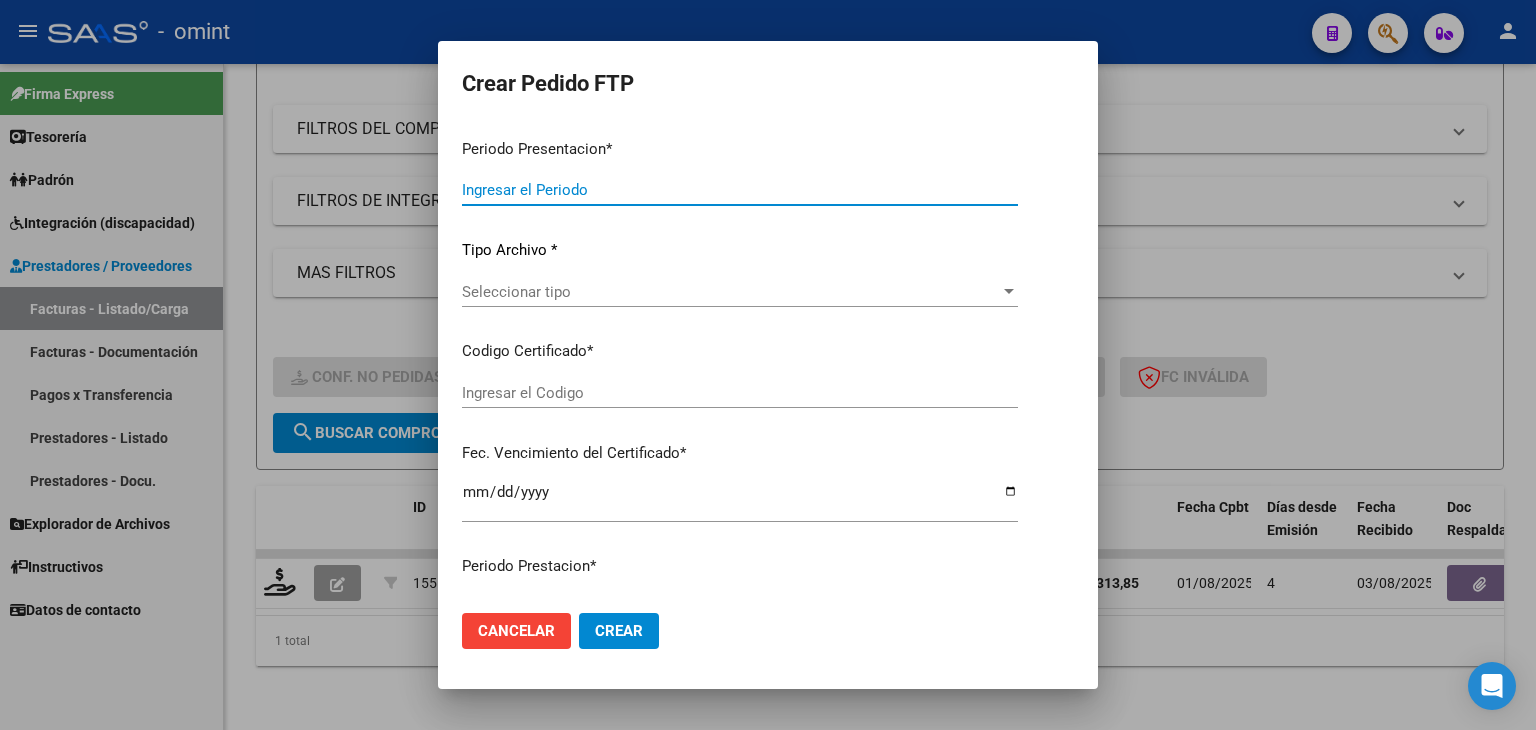 type on "202507" 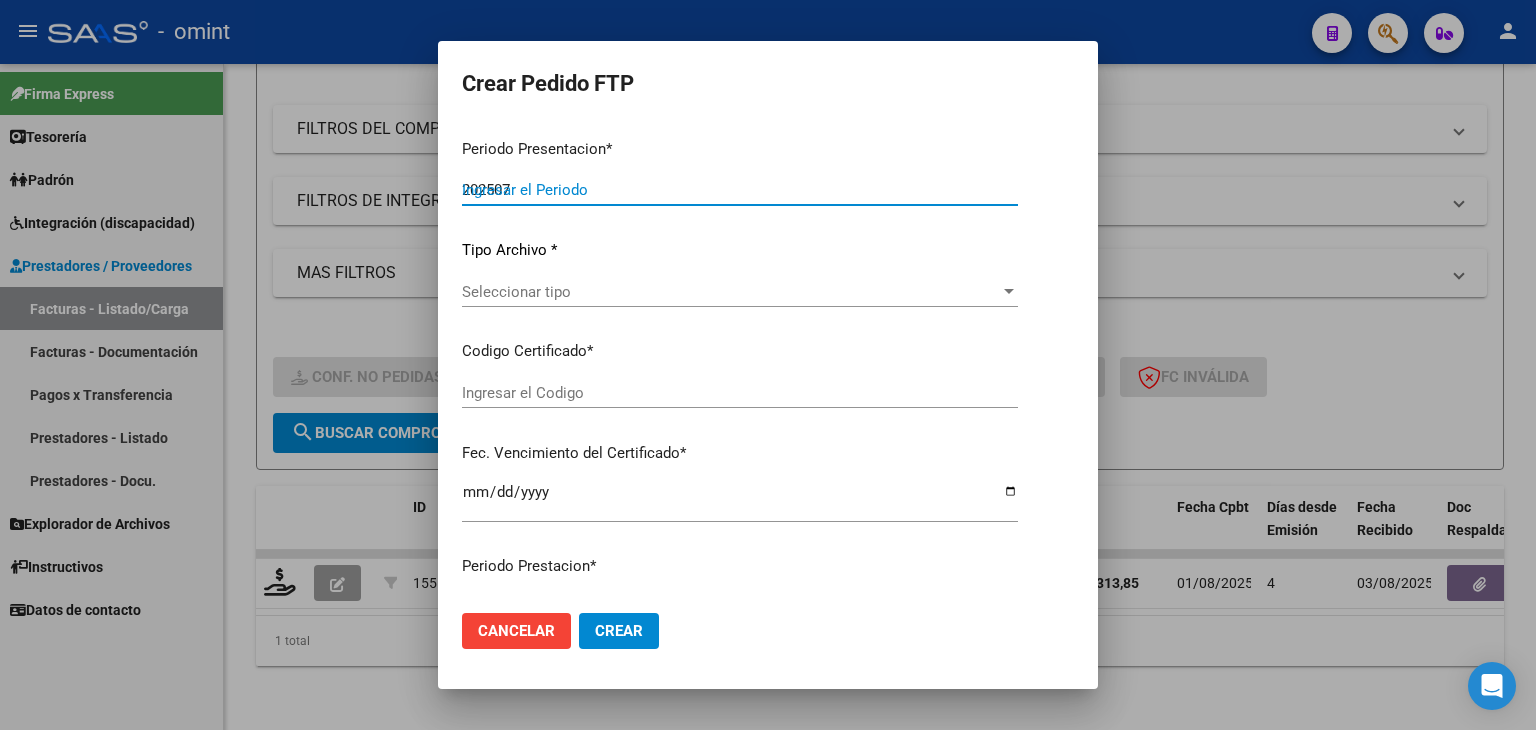 type on "202507" 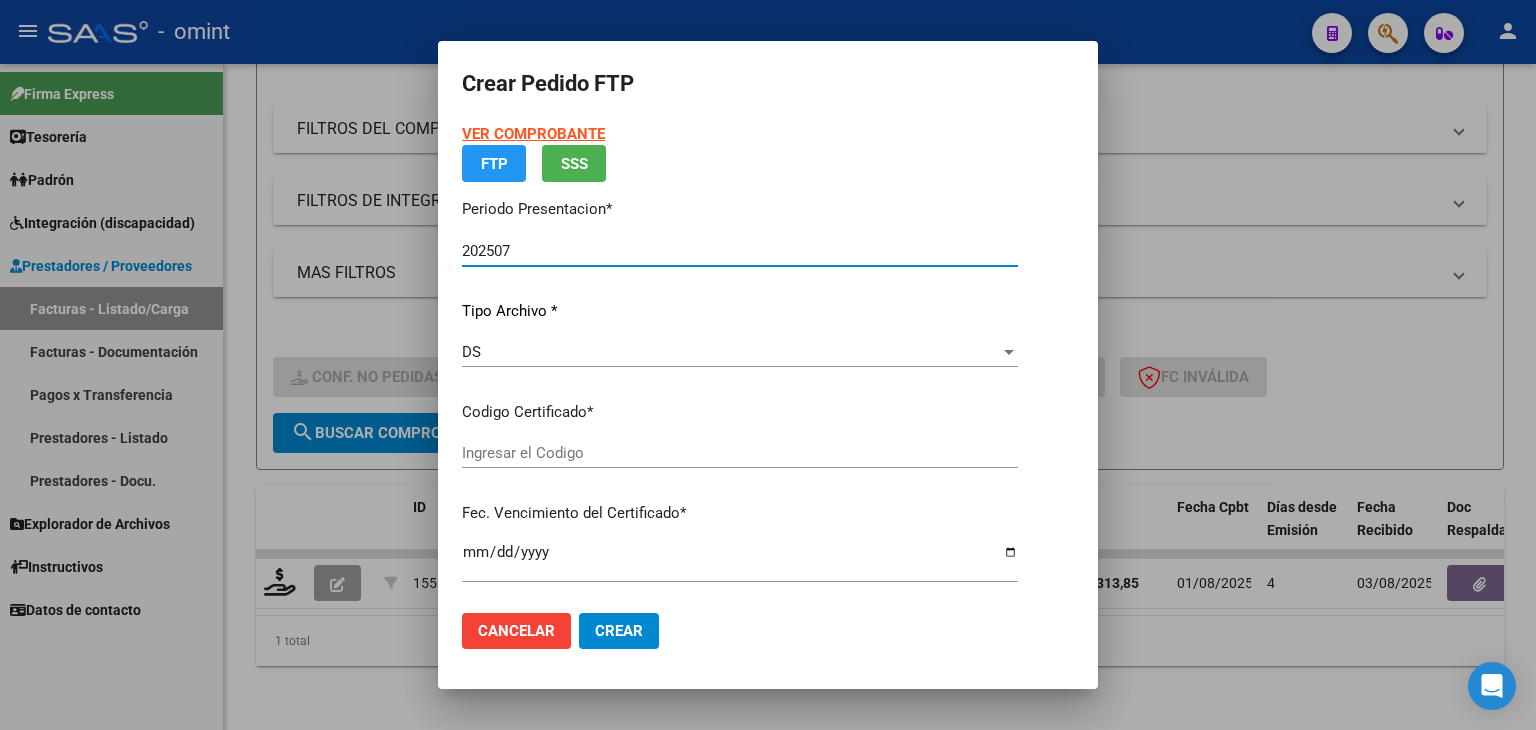 type on "8500354152" 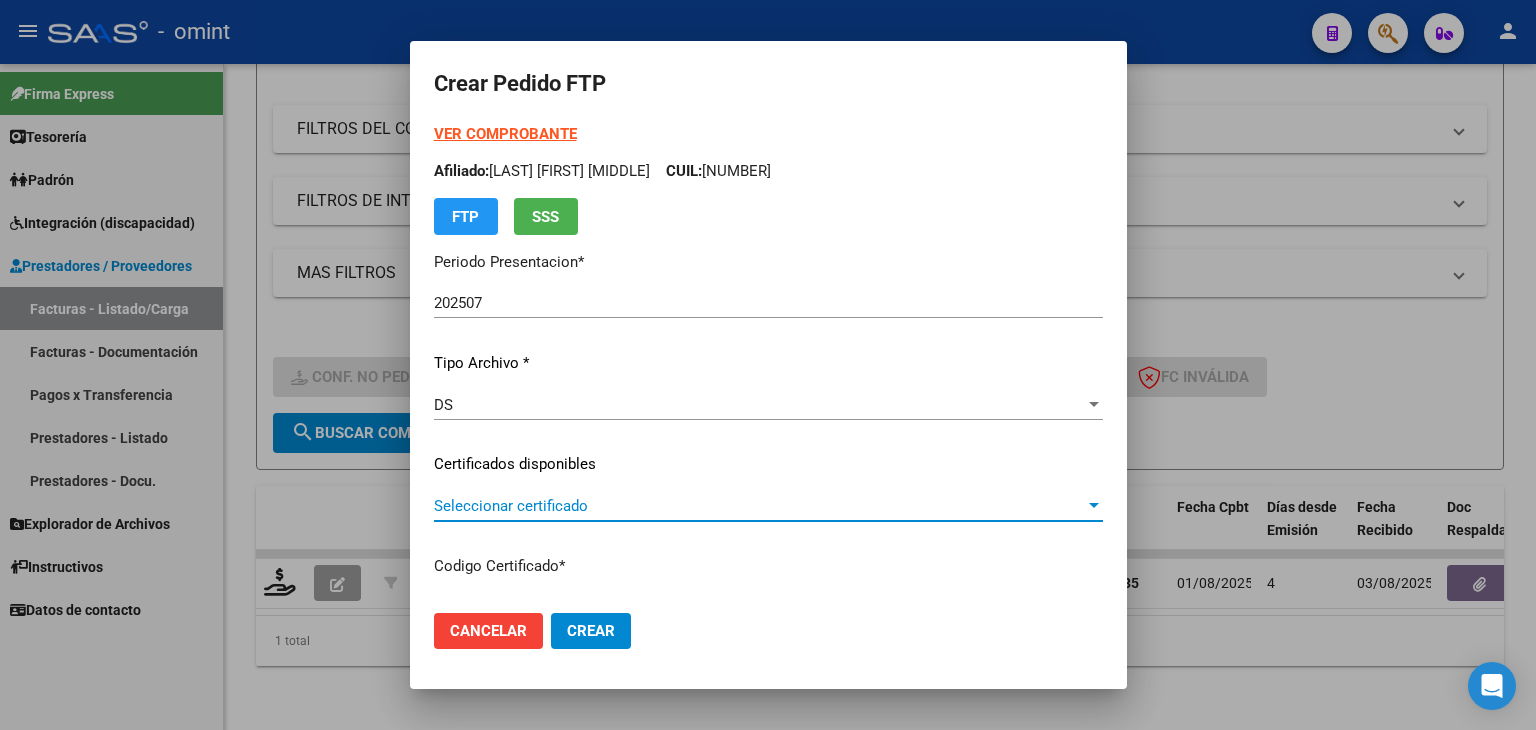click on "Seleccionar certificado" at bounding box center (759, 506) 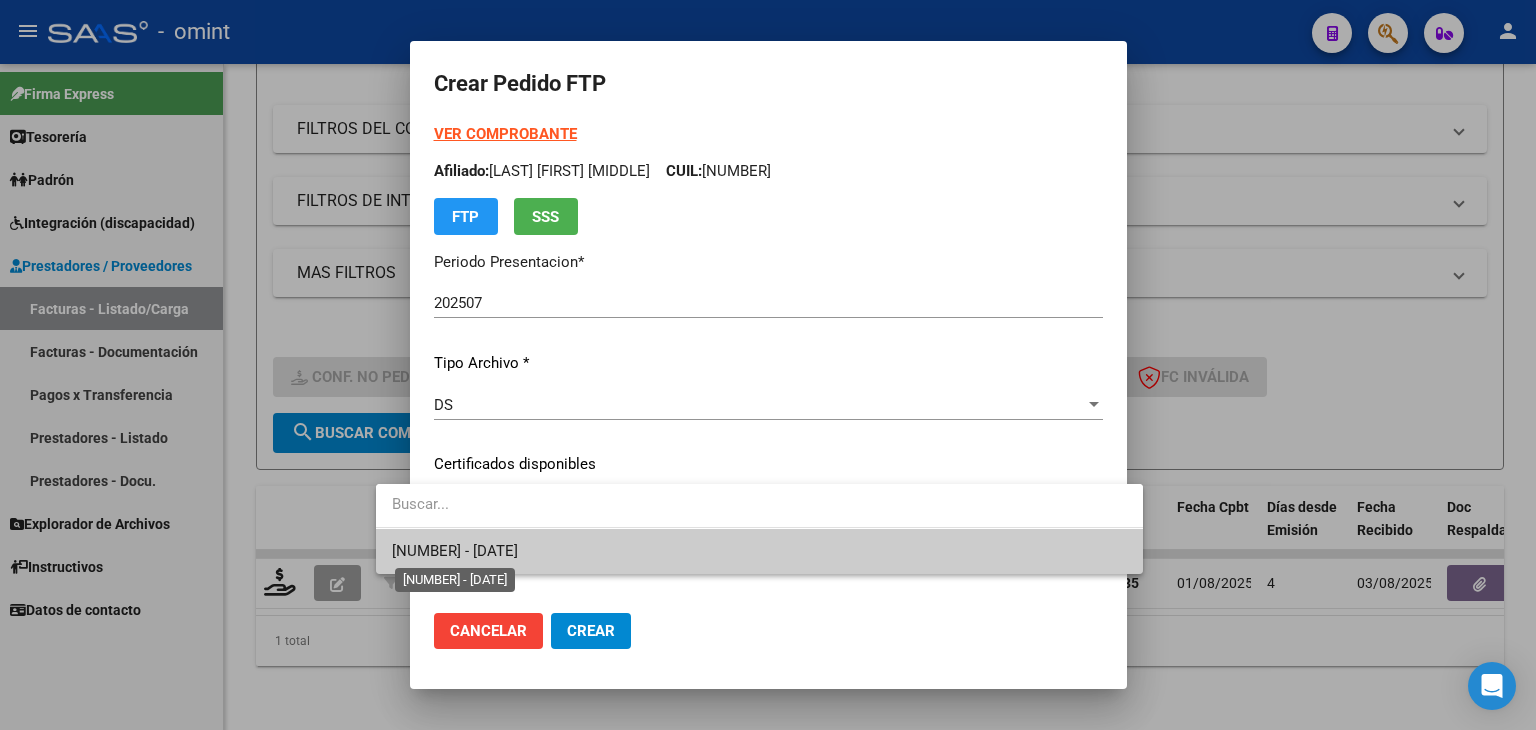 click on "8500354152 - 2030-03-26" at bounding box center [455, 551] 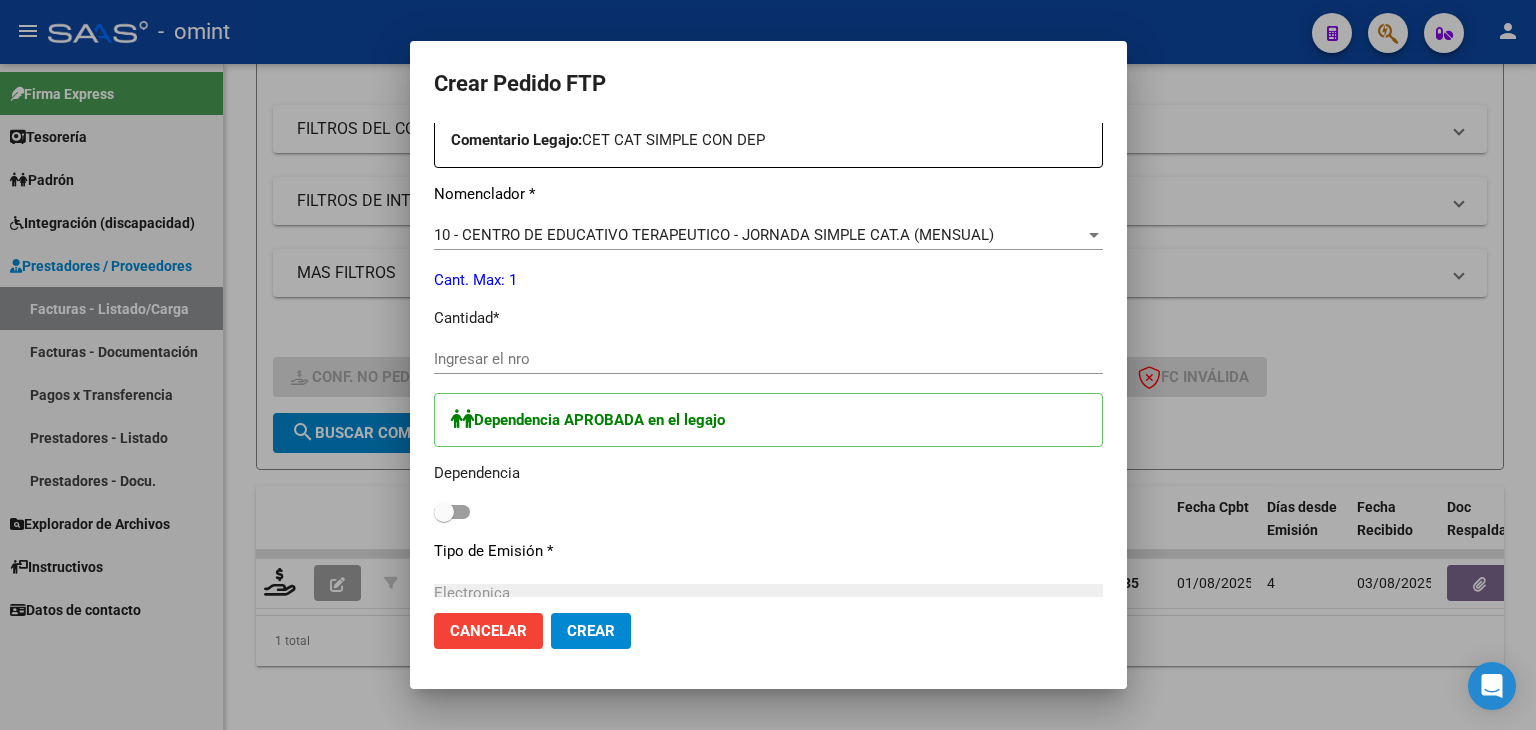 scroll, scrollTop: 800, scrollLeft: 0, axis: vertical 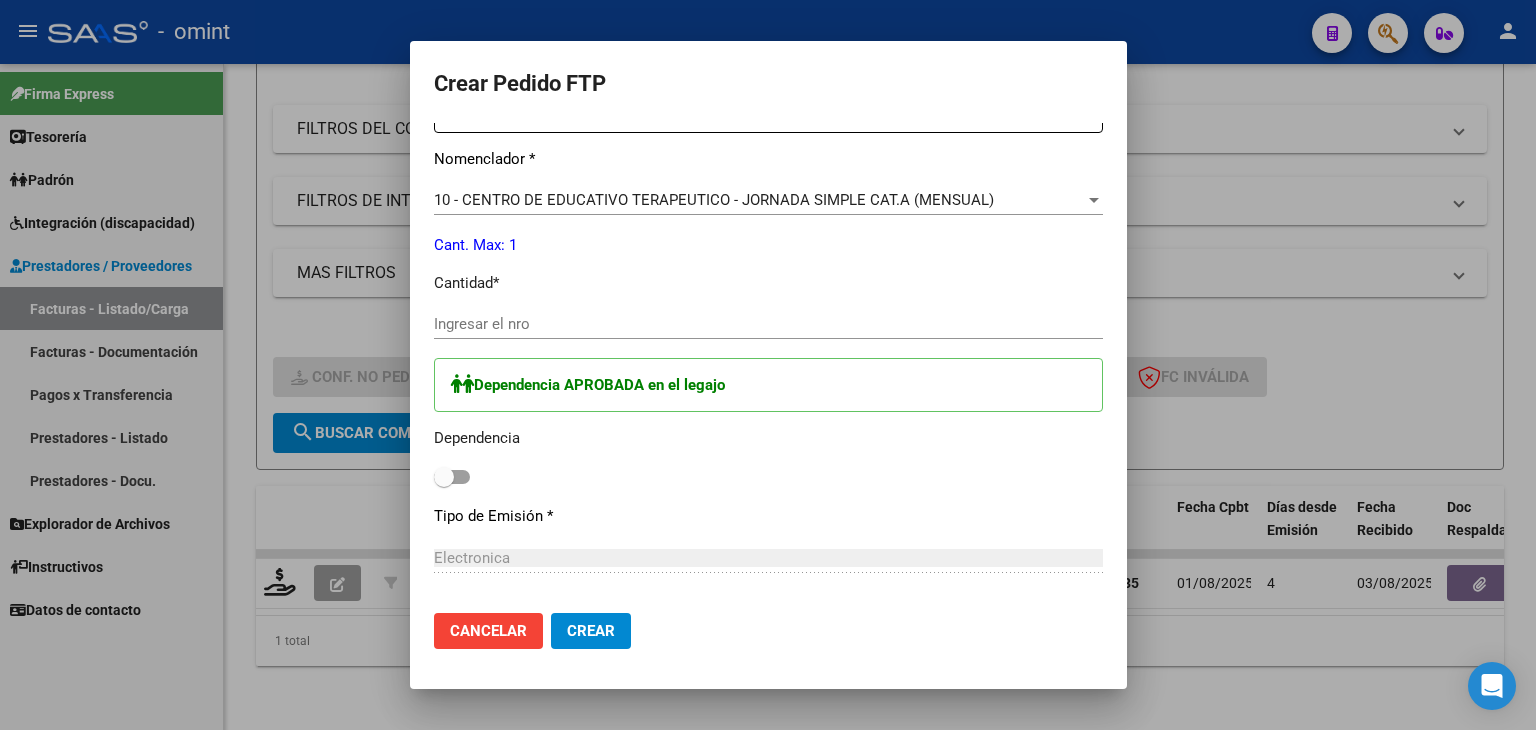 click on "Ingresar el nro" at bounding box center (768, 324) 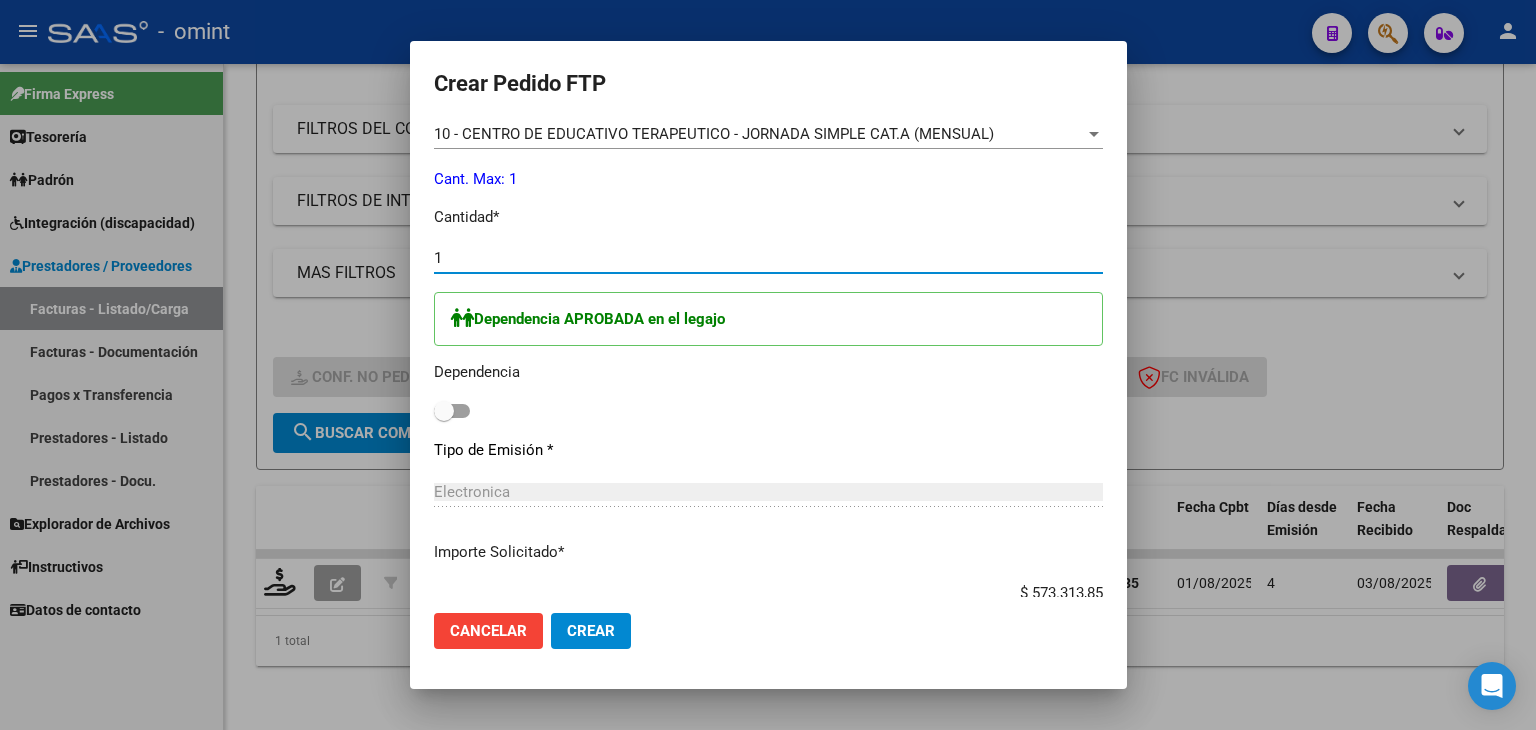 scroll, scrollTop: 900, scrollLeft: 0, axis: vertical 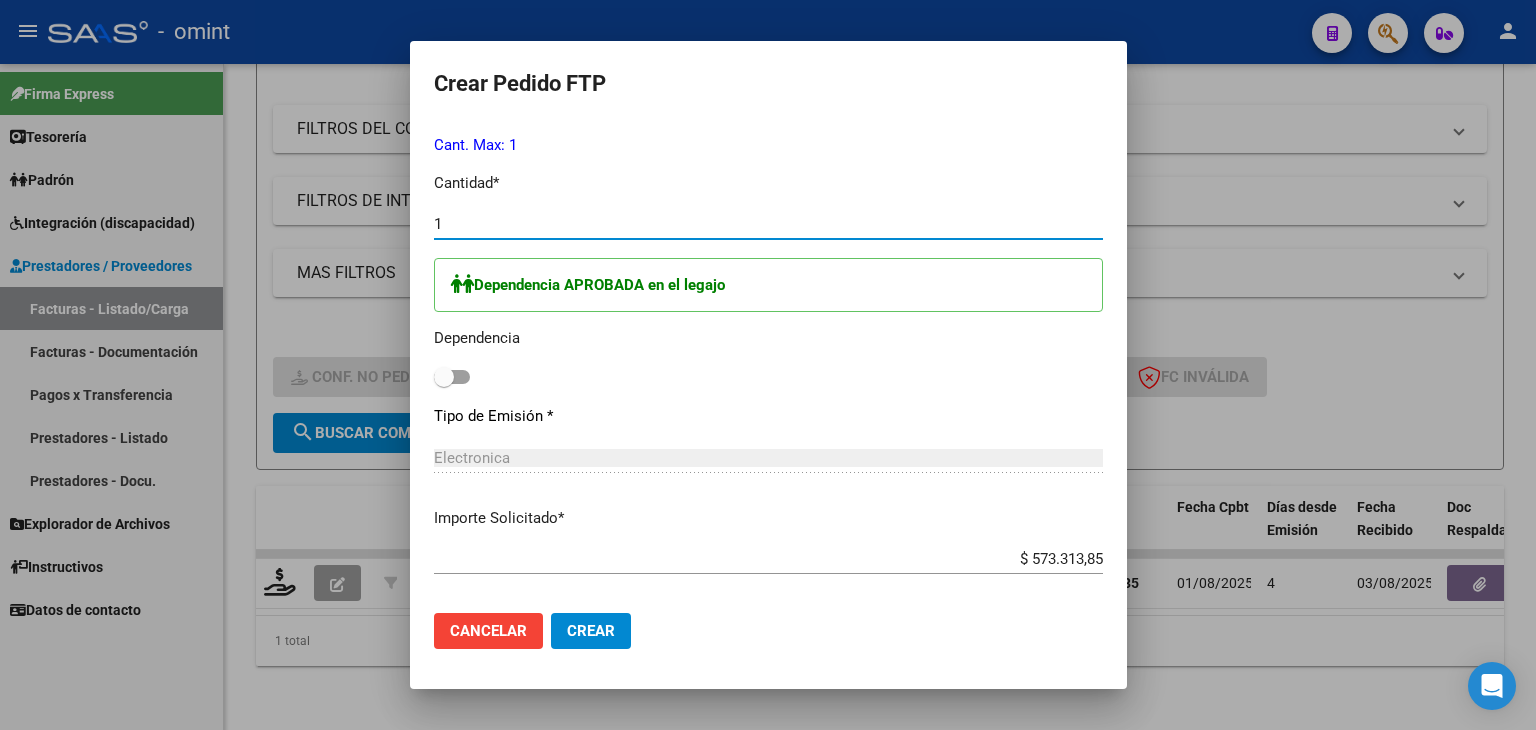 type on "1" 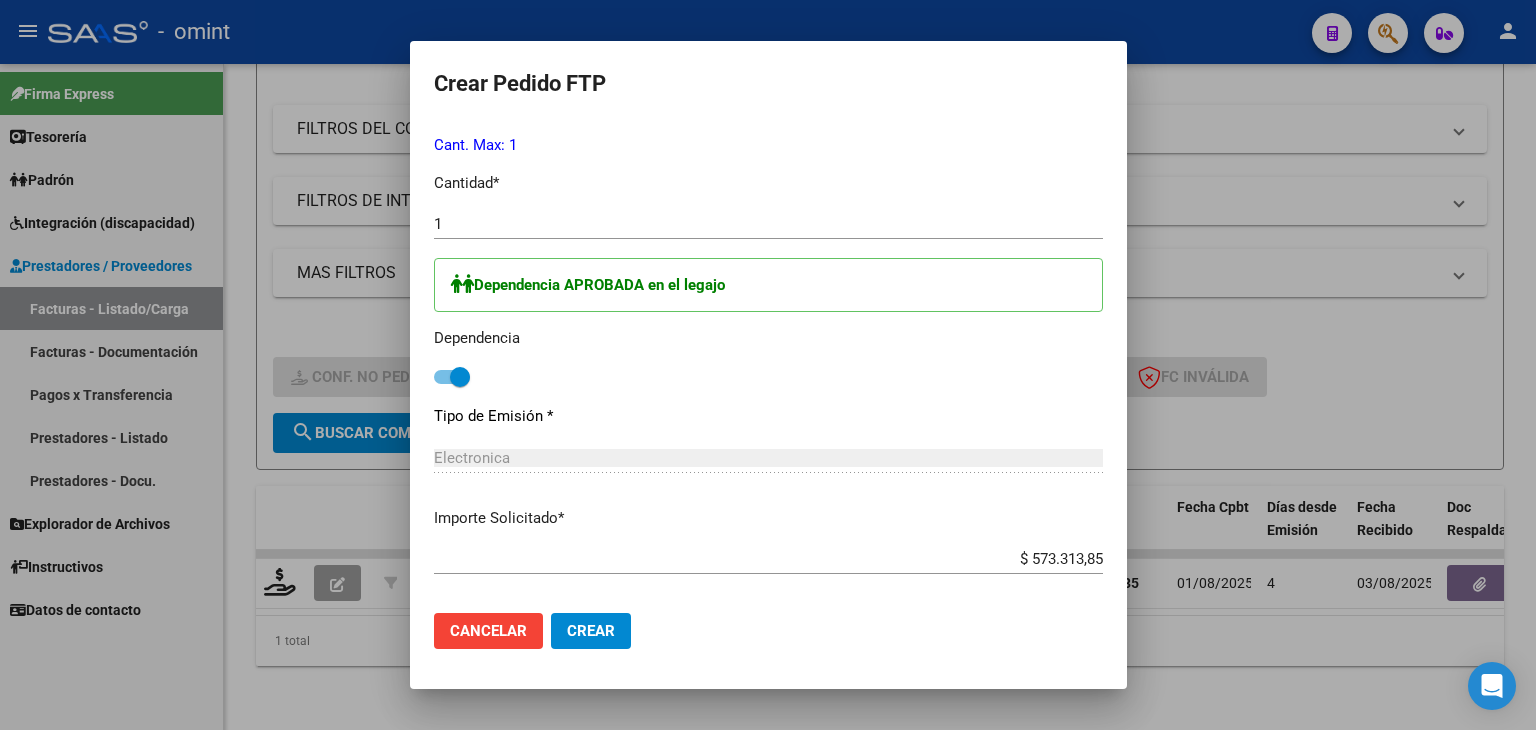 scroll, scrollTop: 996, scrollLeft: 0, axis: vertical 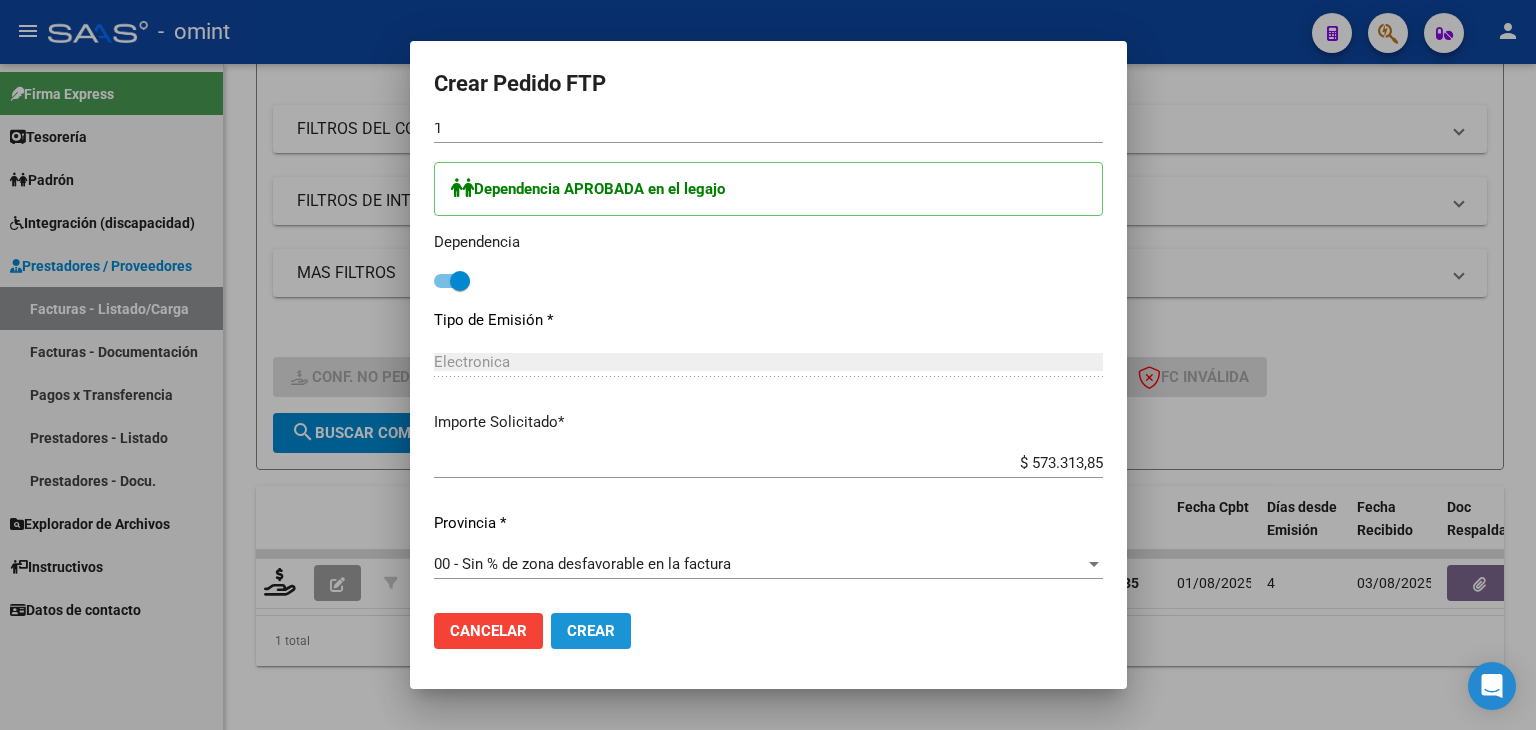click on "Crear" 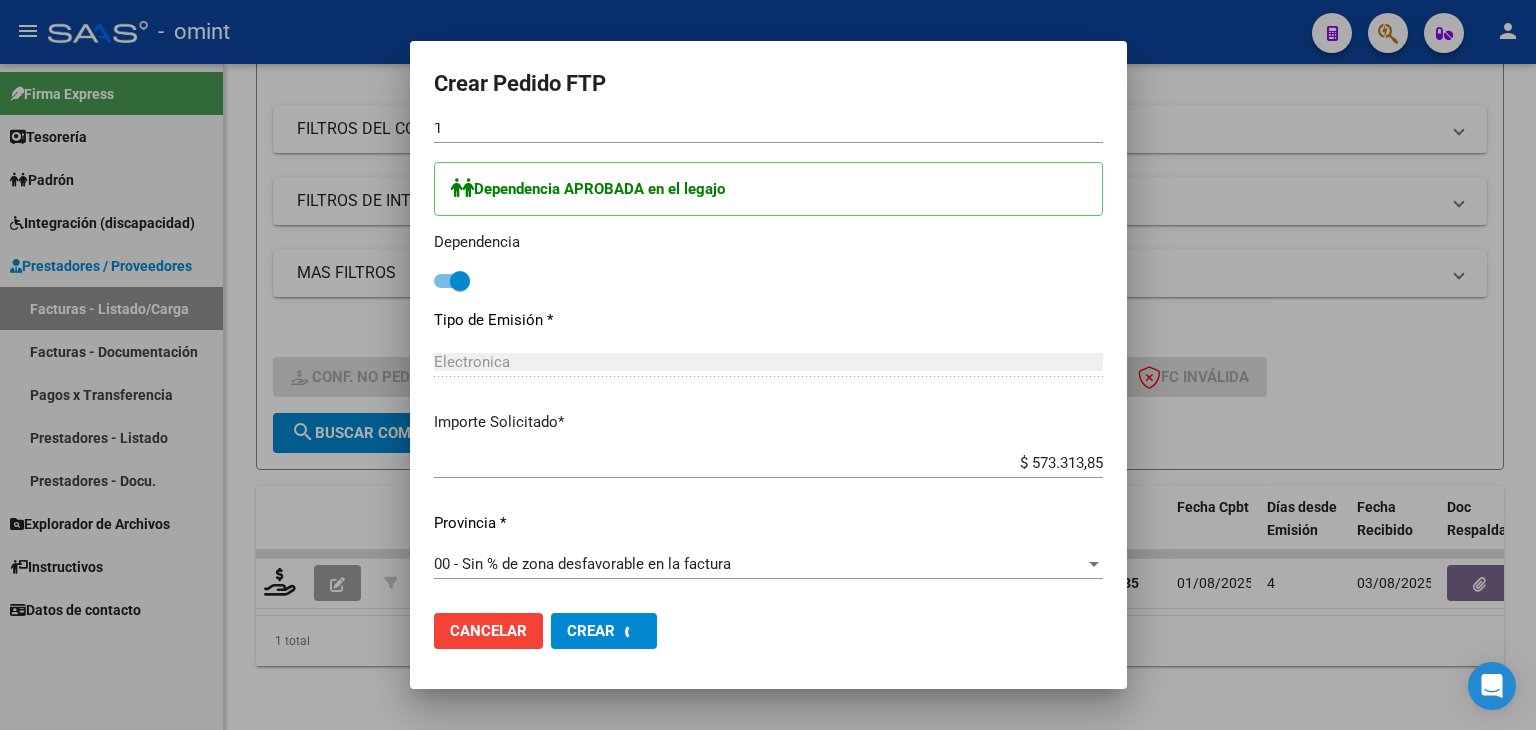 scroll, scrollTop: 0, scrollLeft: 0, axis: both 